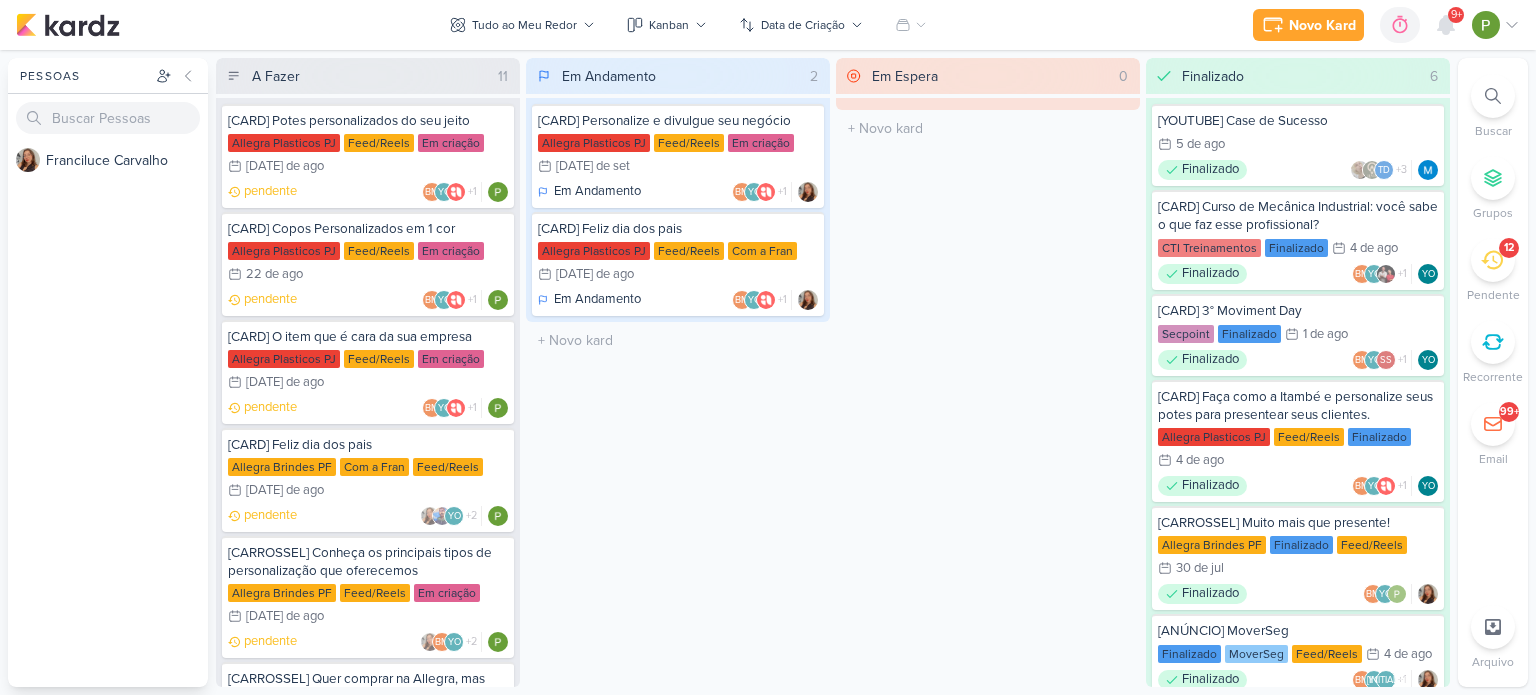 scroll, scrollTop: 0, scrollLeft: 0, axis: both 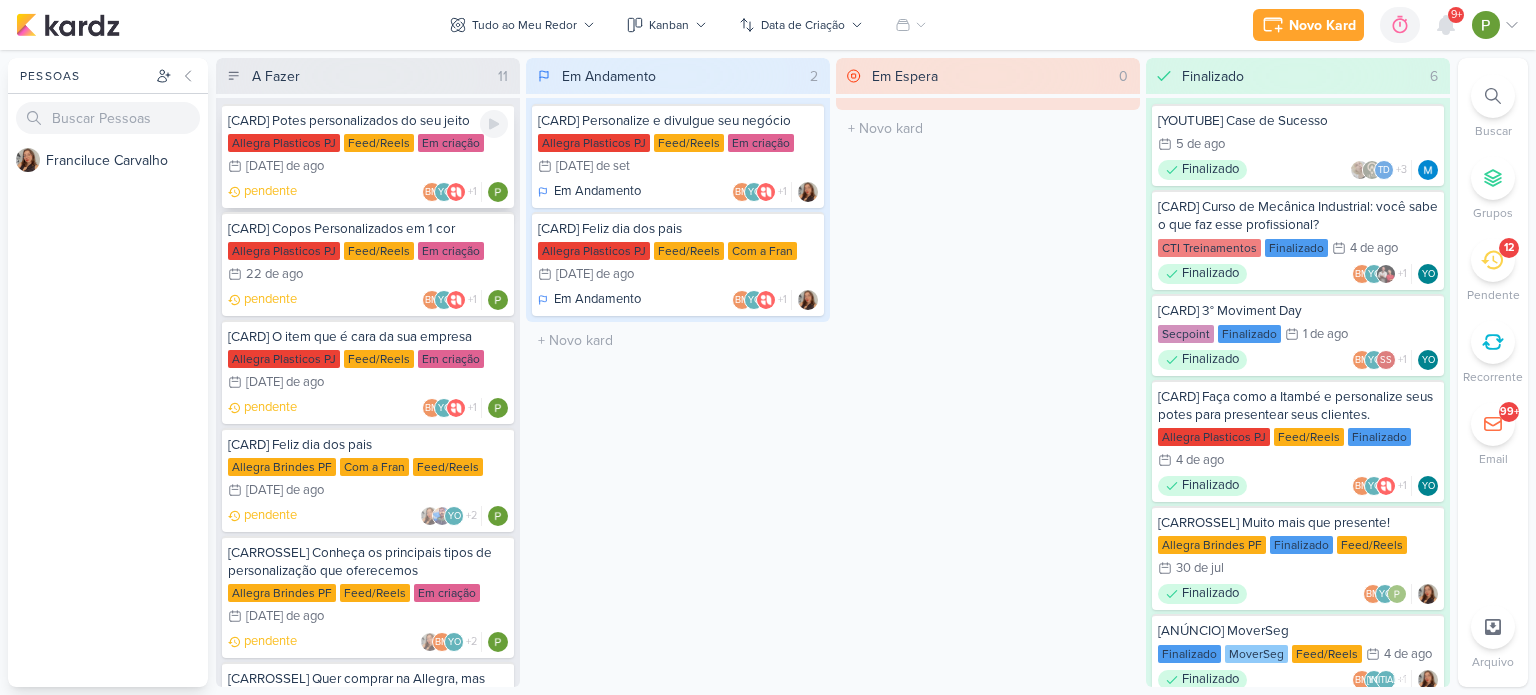 click on "Allegra Plasticos PJ
Feed/Reels
Em criação
11/[DATE]
11 de ago" at bounding box center [368, 156] 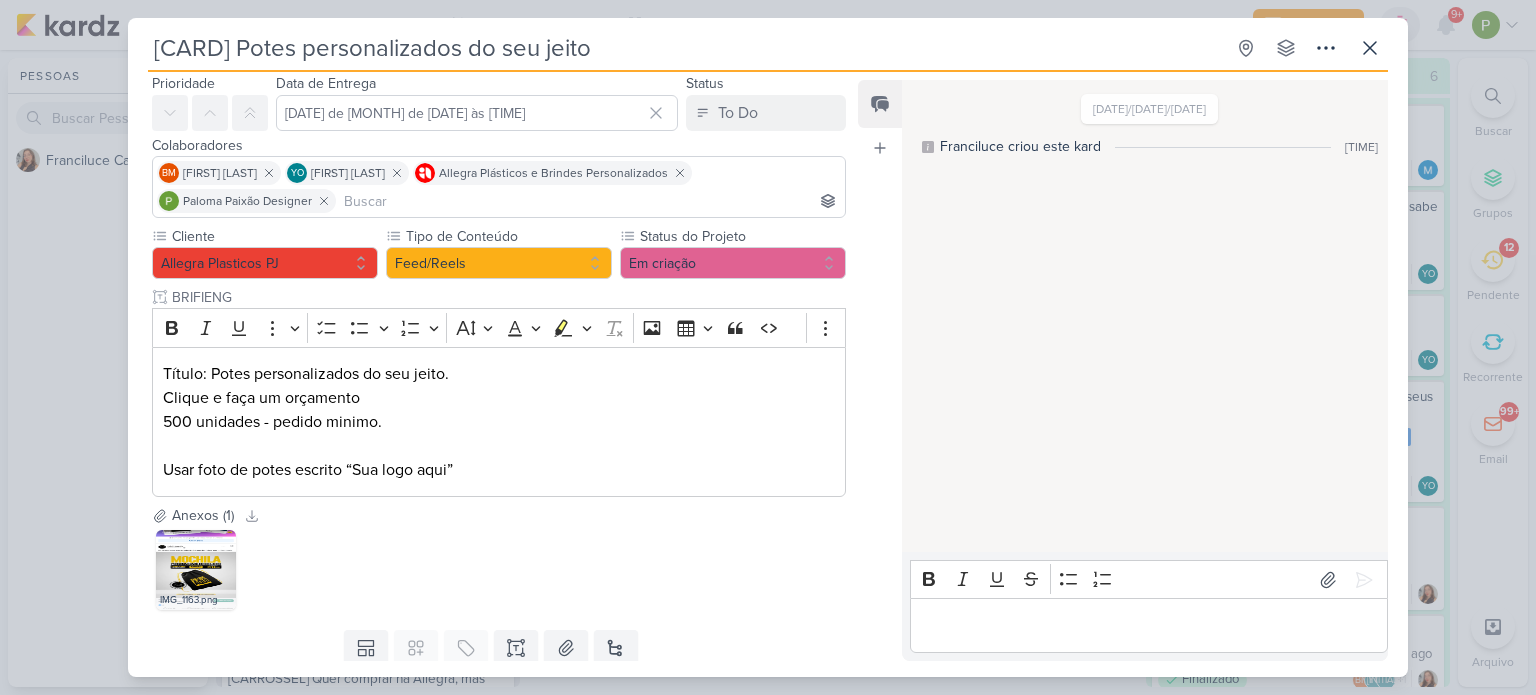scroll, scrollTop: 100, scrollLeft: 0, axis: vertical 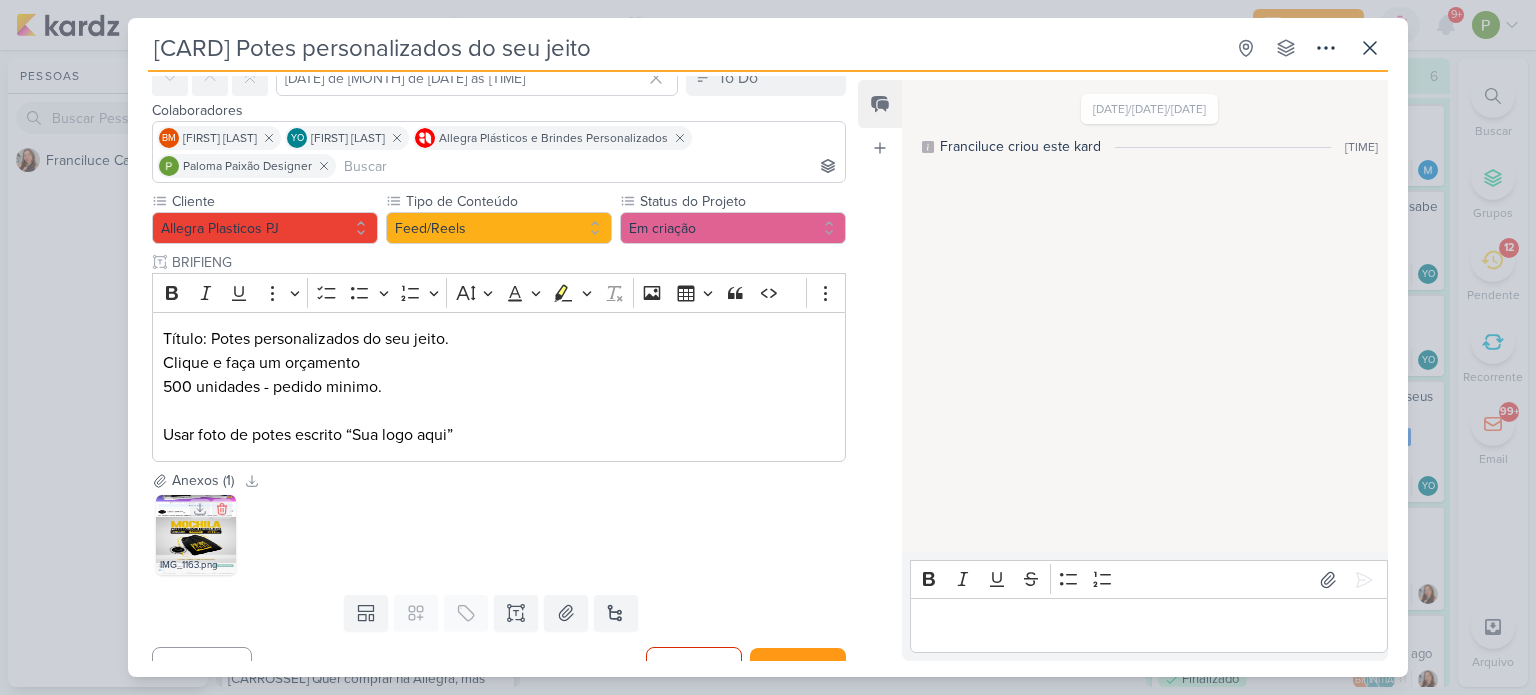 click at bounding box center [196, 535] 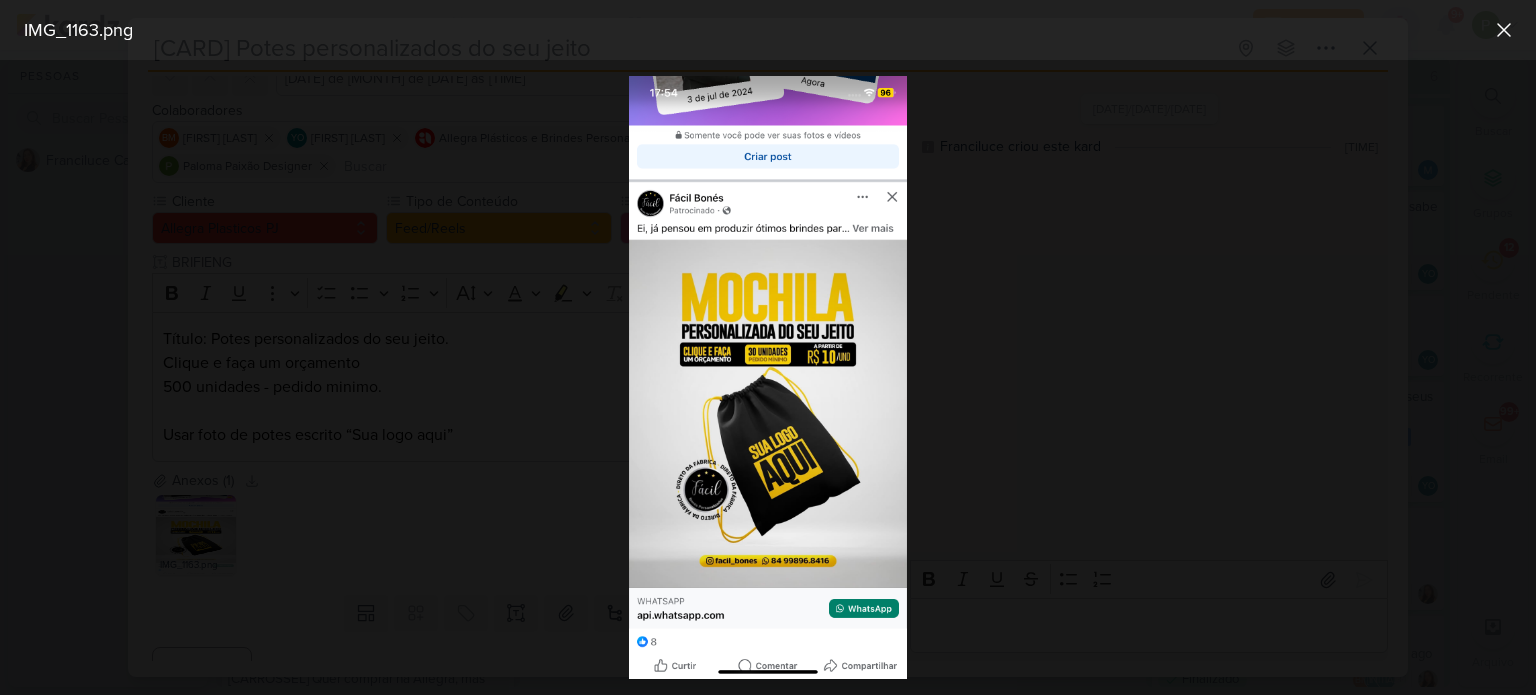 click at bounding box center (768, 377) 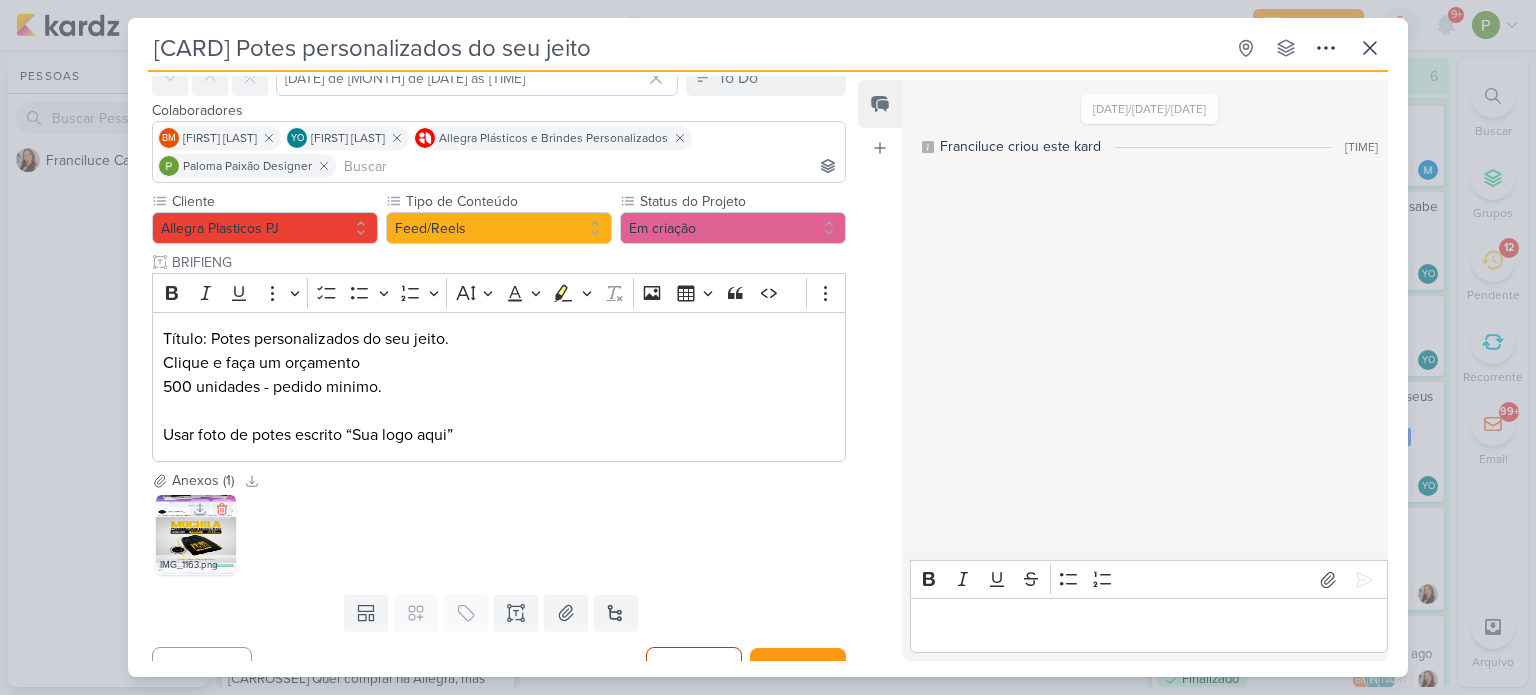 click at bounding box center [196, 535] 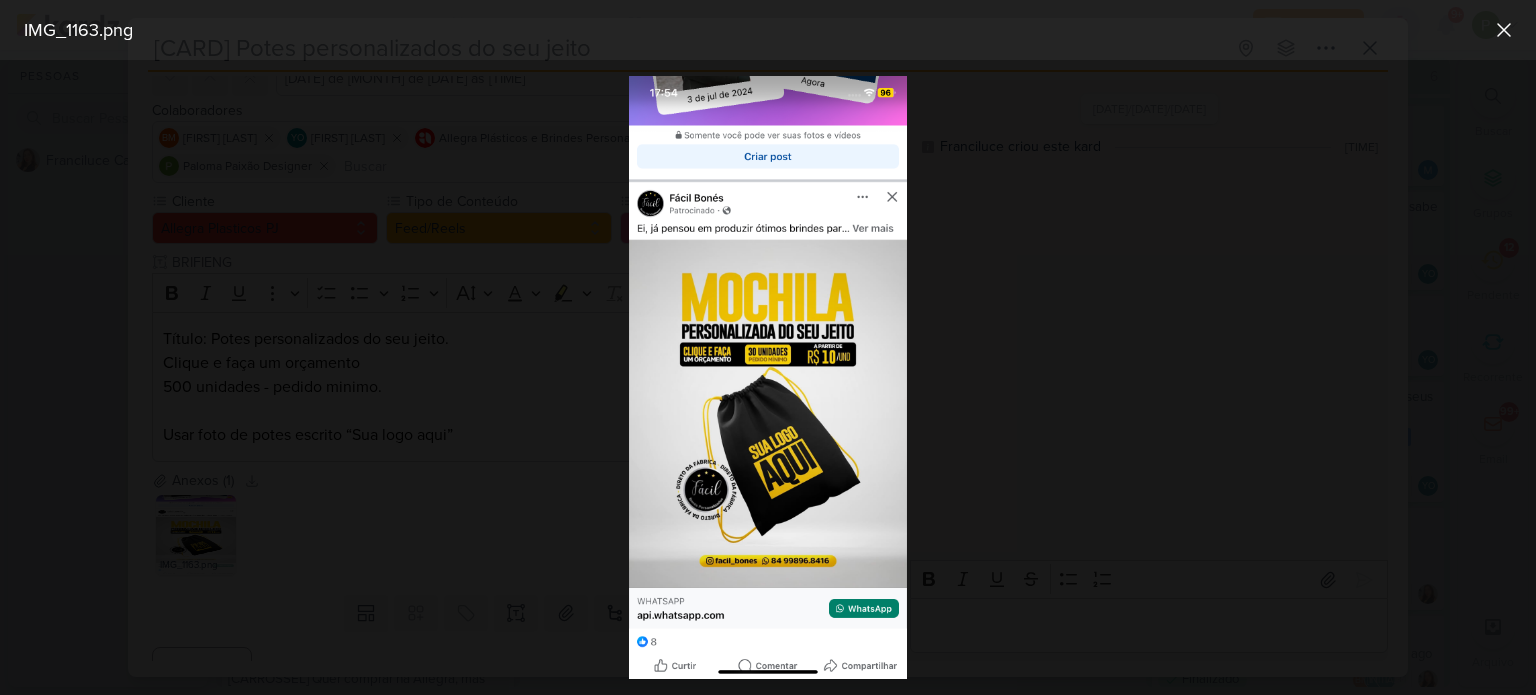 click at bounding box center [768, 377] 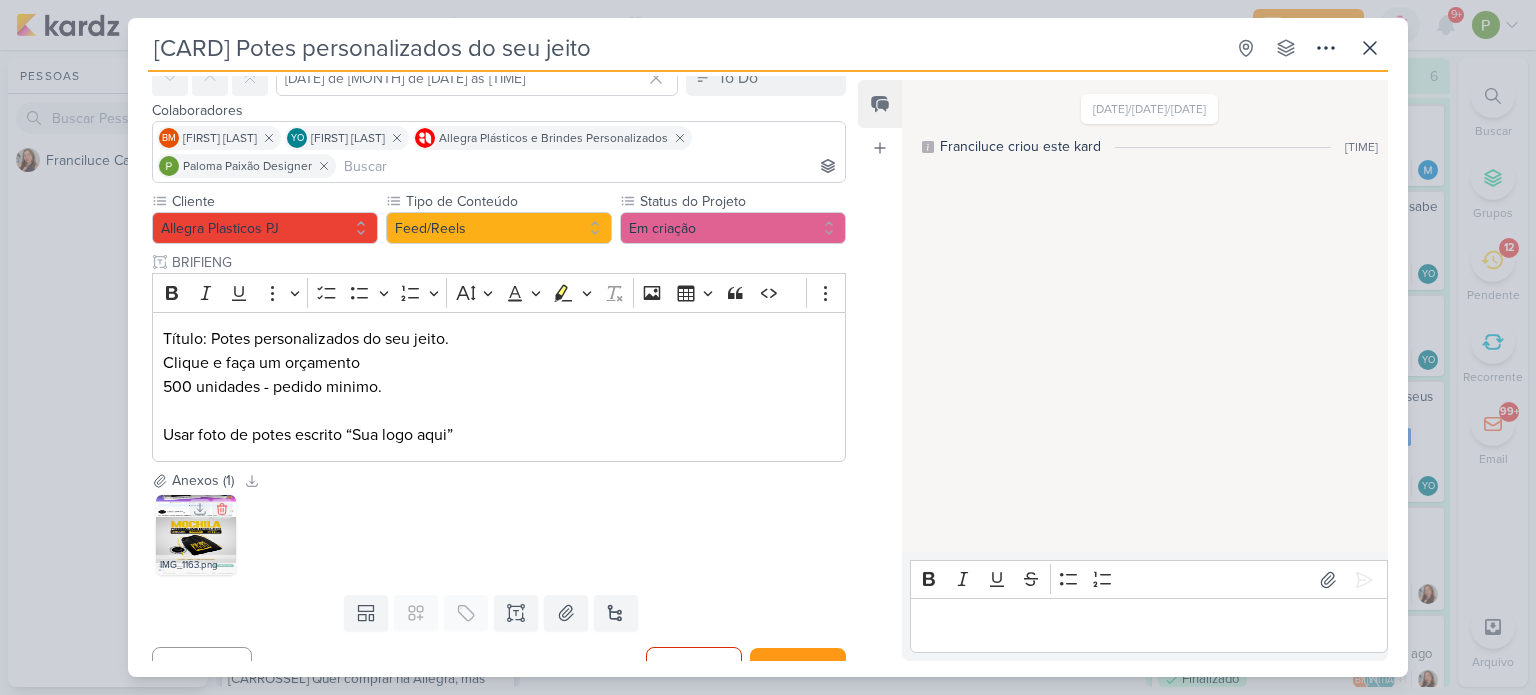 click at bounding box center [196, 535] 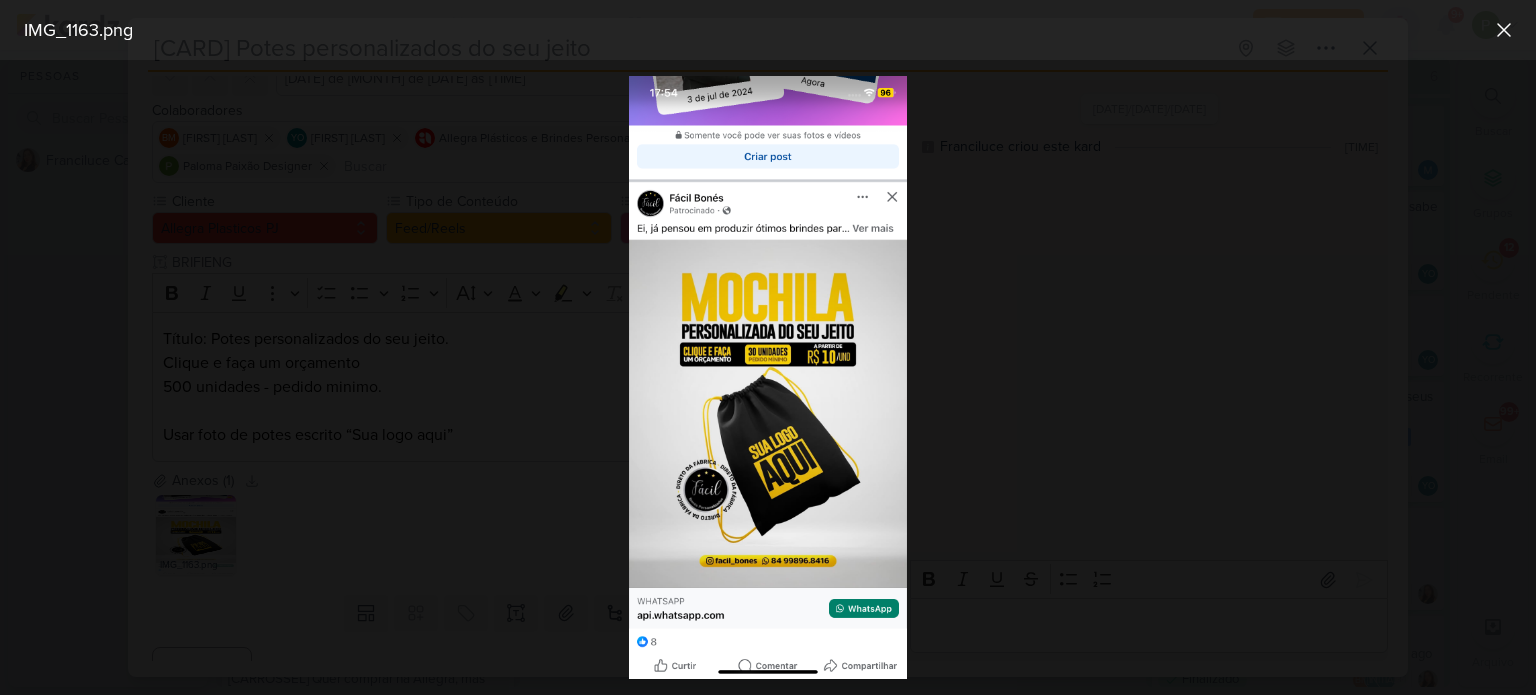 click at bounding box center [768, 377] 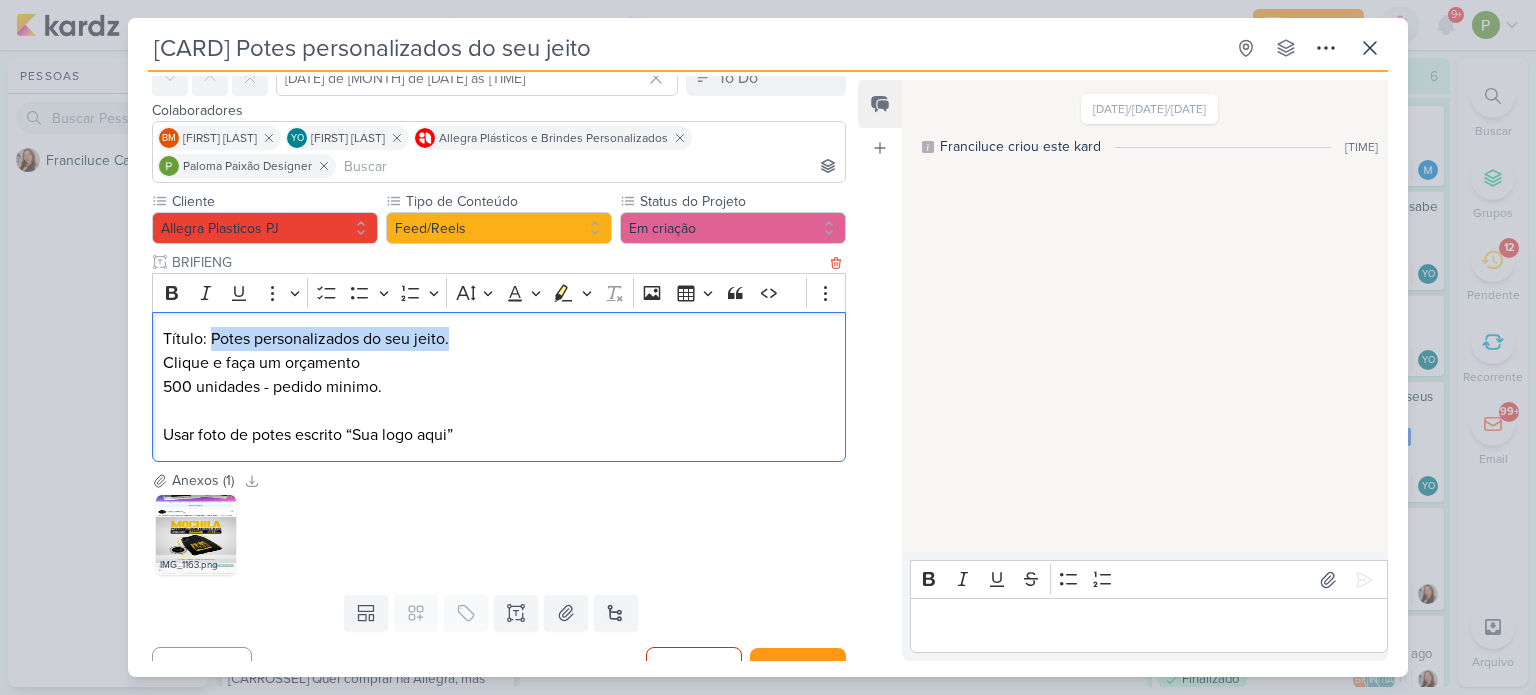 drag, startPoint x: 210, startPoint y: 335, endPoint x: 471, endPoint y: 335, distance: 261 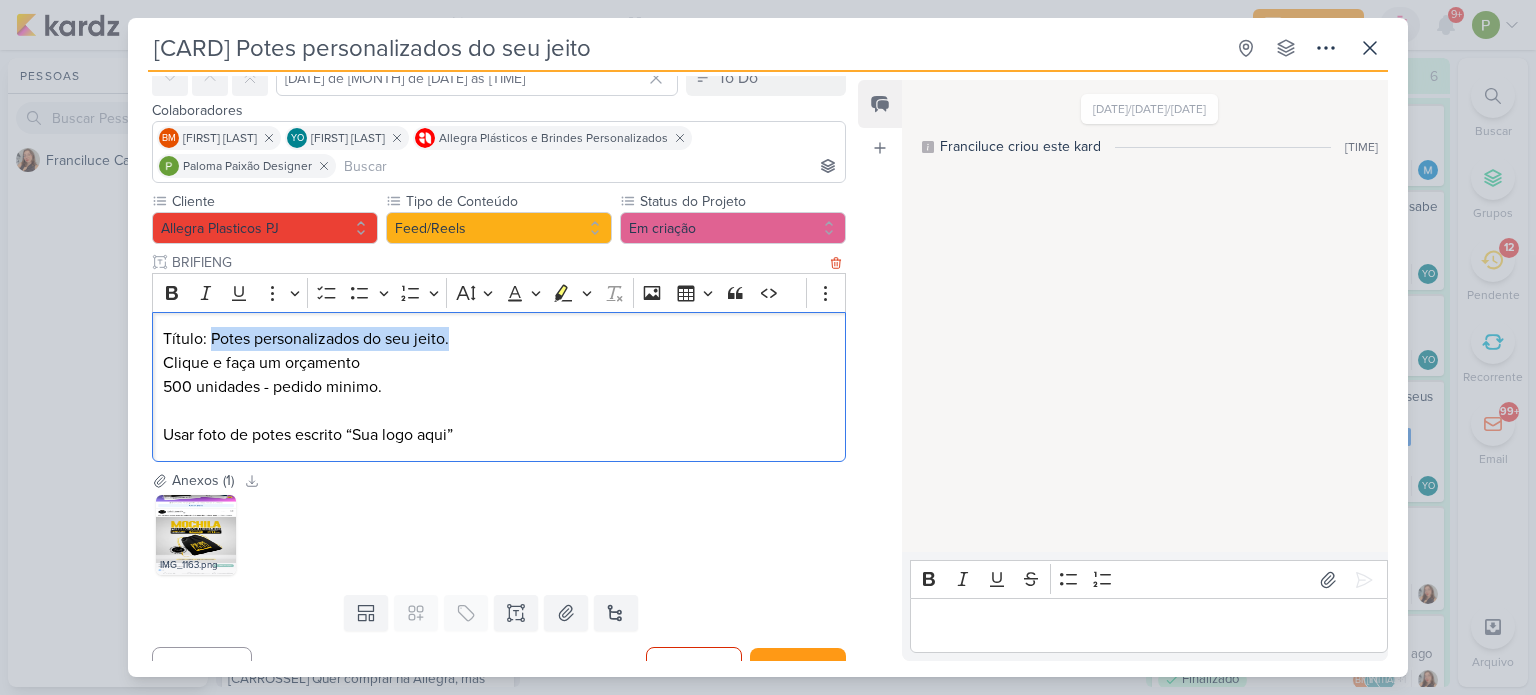 click on "Título: Potes personalizados do seu jeito." at bounding box center (499, 339) 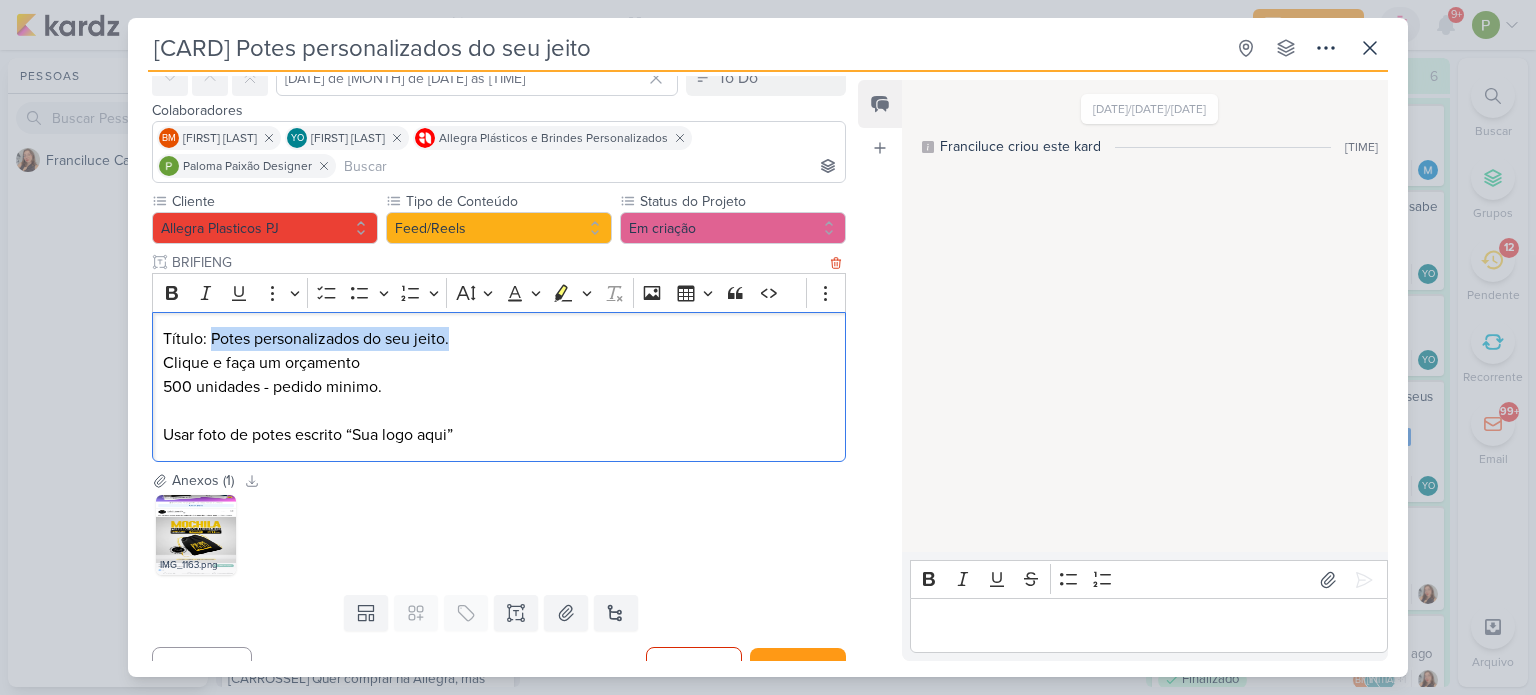 copy on "Potes personalizados do seu jeito." 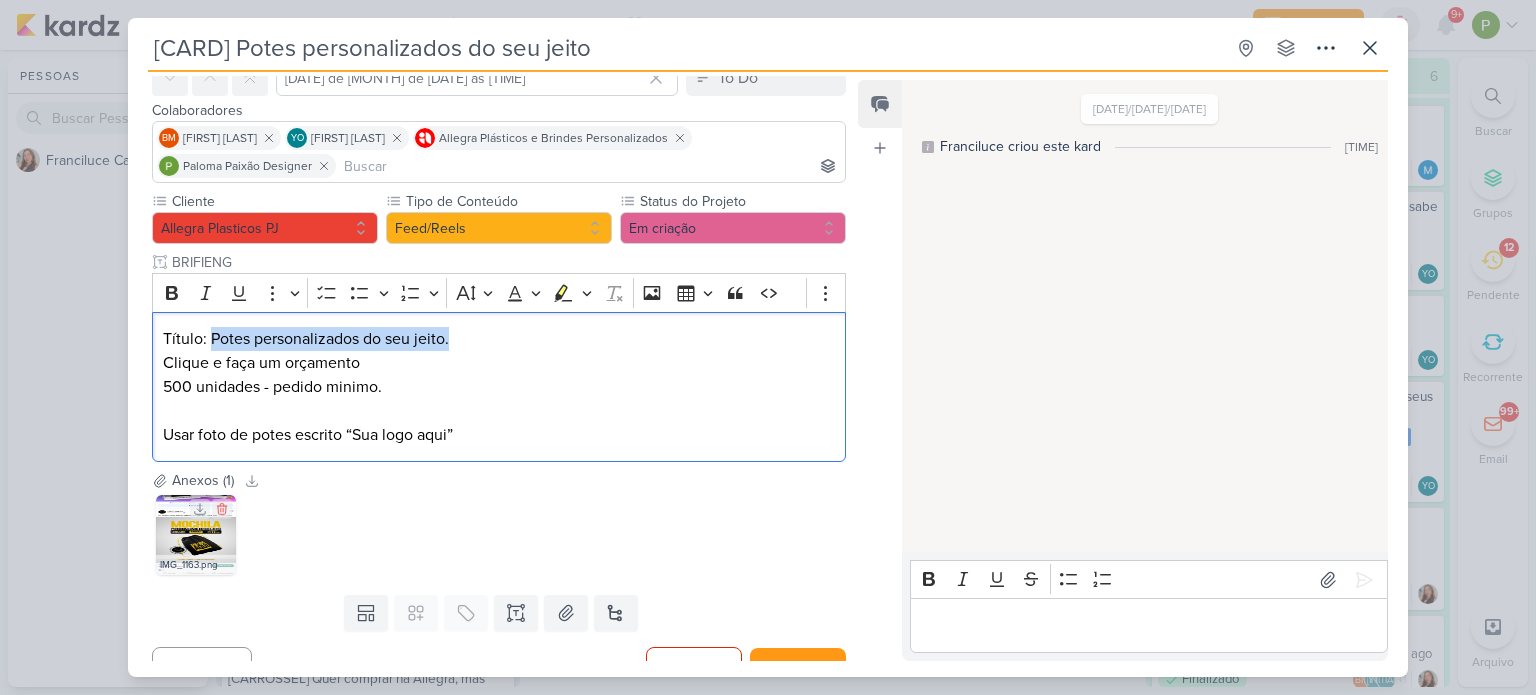 click at bounding box center [196, 535] 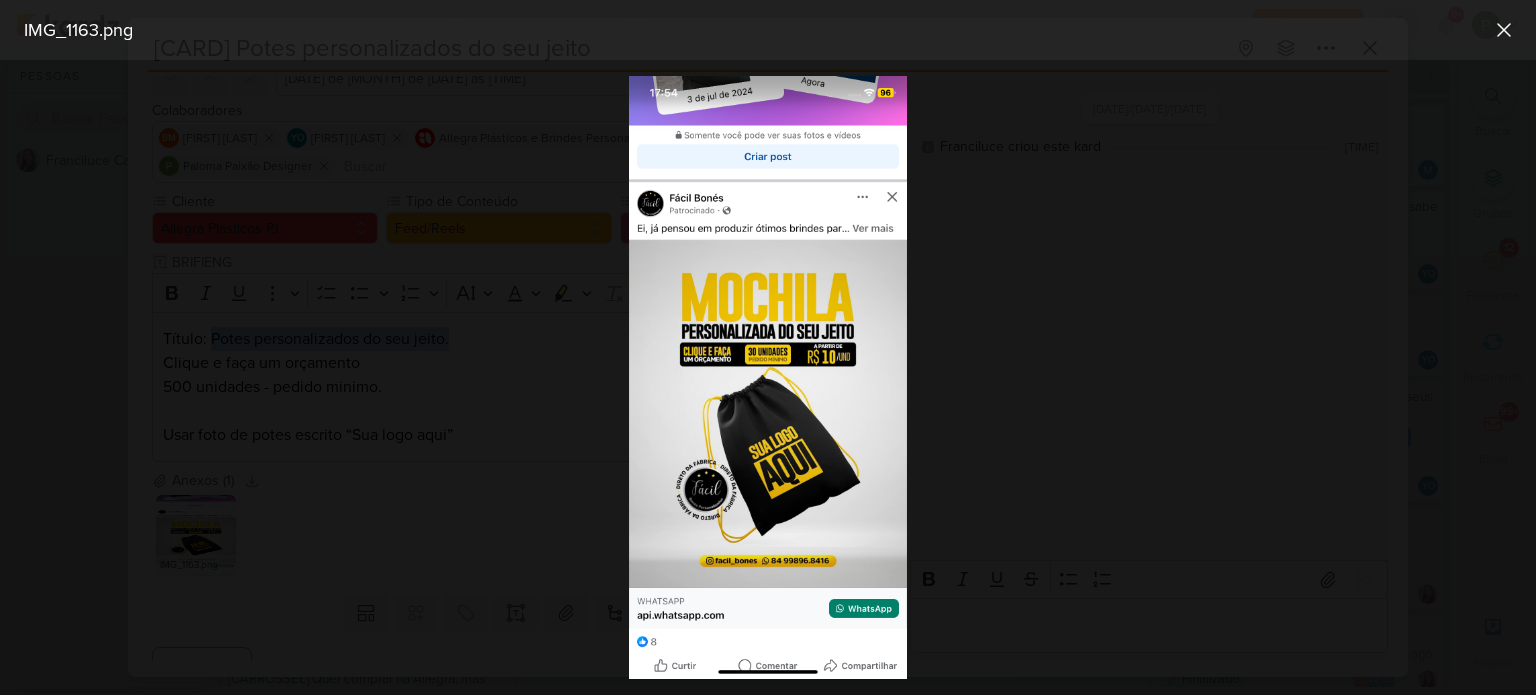 click at bounding box center [768, 377] 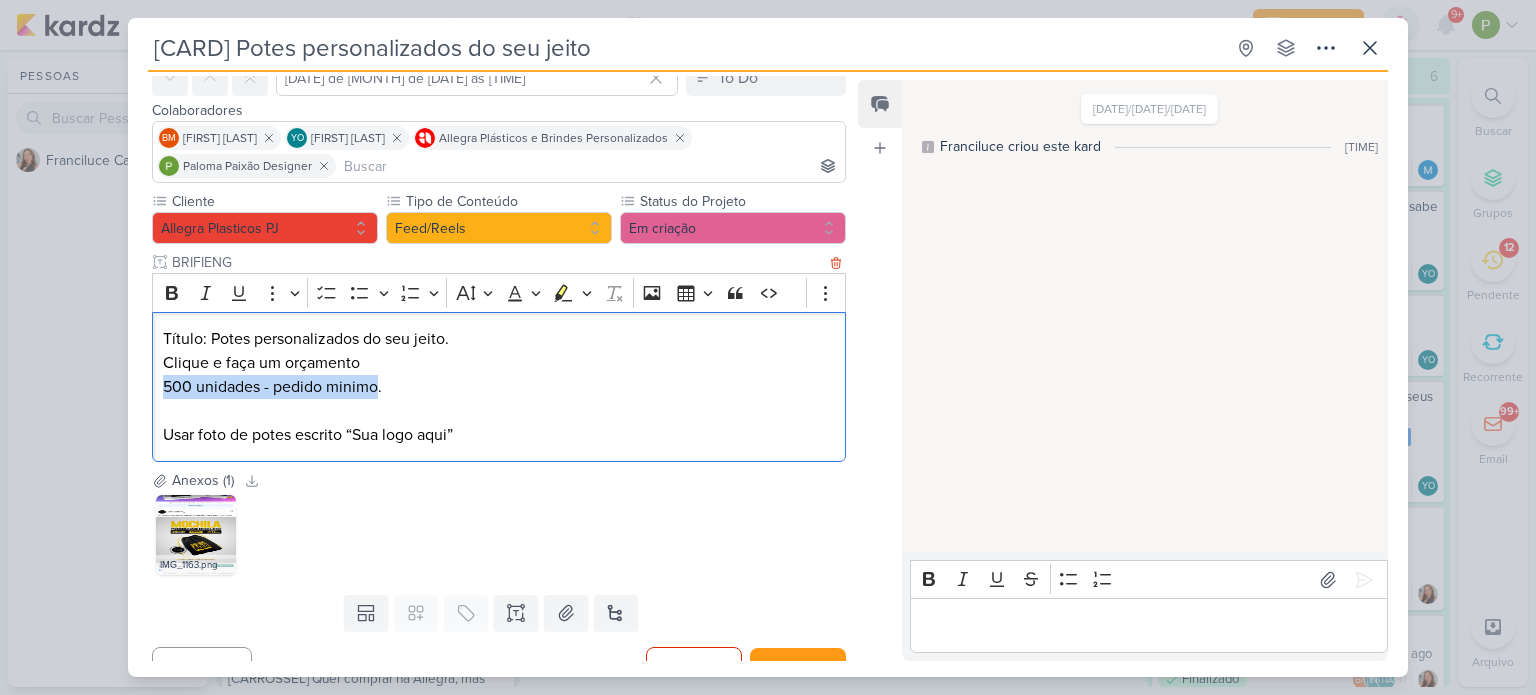 drag, startPoint x: 162, startPoint y: 382, endPoint x: 376, endPoint y: 398, distance: 214.59729 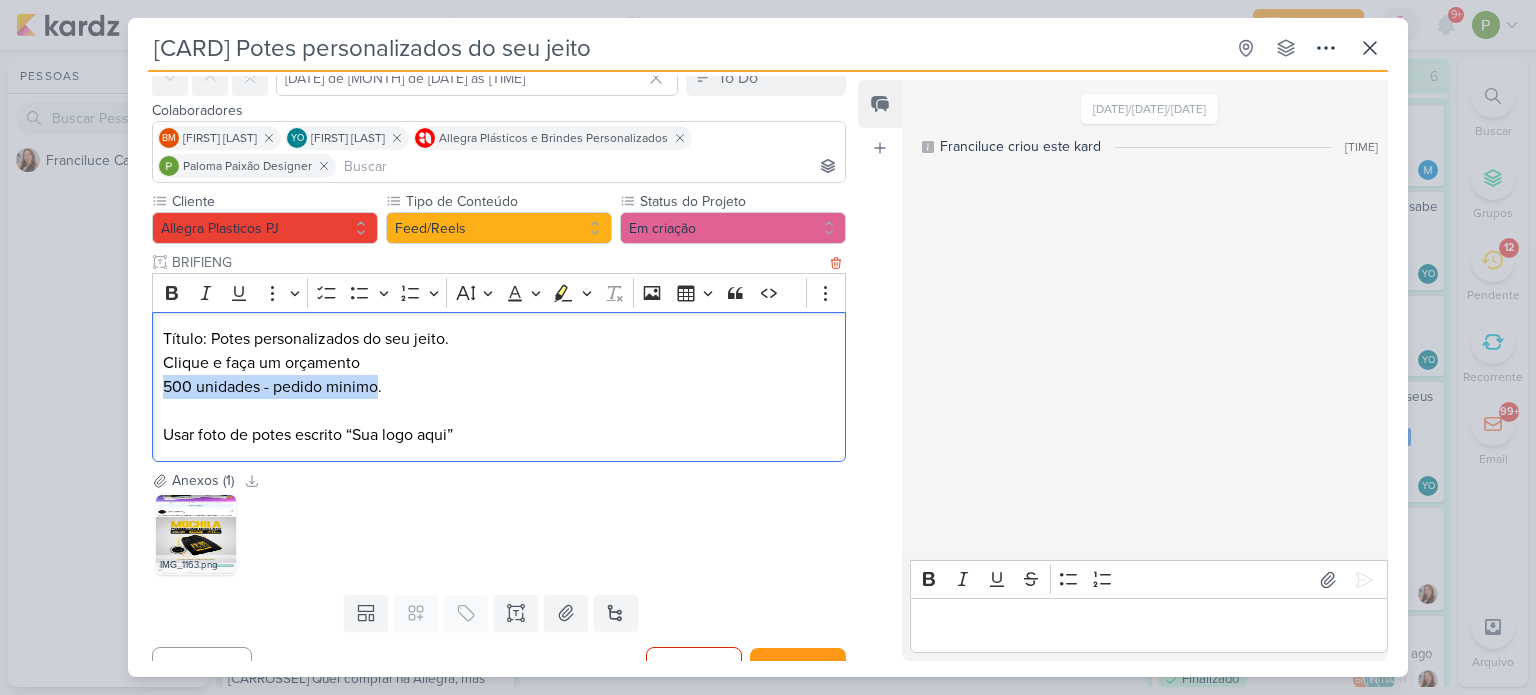click on "Título: Potes personalizados do seu jeito. Clique e faça um orçamento 500 unidades - pedido minimo. Usar foto de potes escrito “Sua logo aqui”" at bounding box center [499, 387] 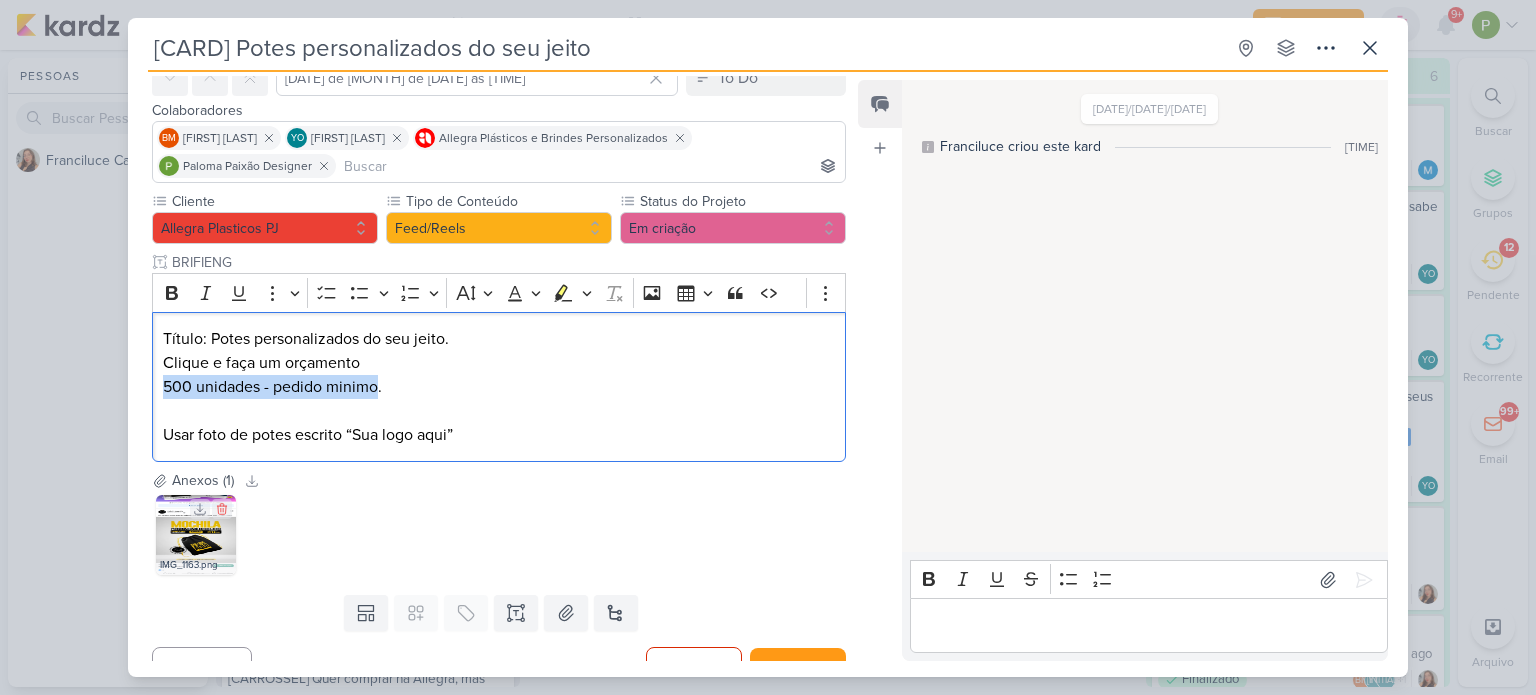 click at bounding box center [196, 535] 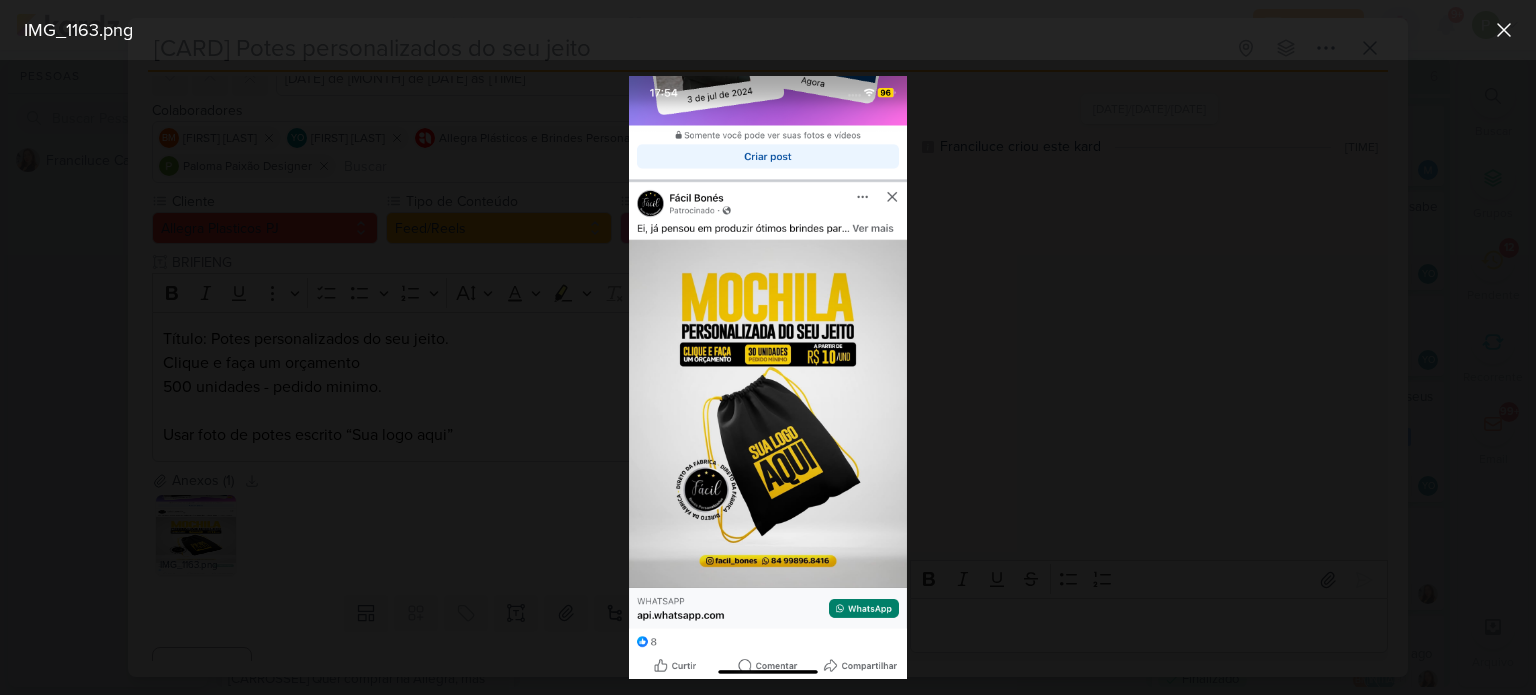 click at bounding box center (768, 377) 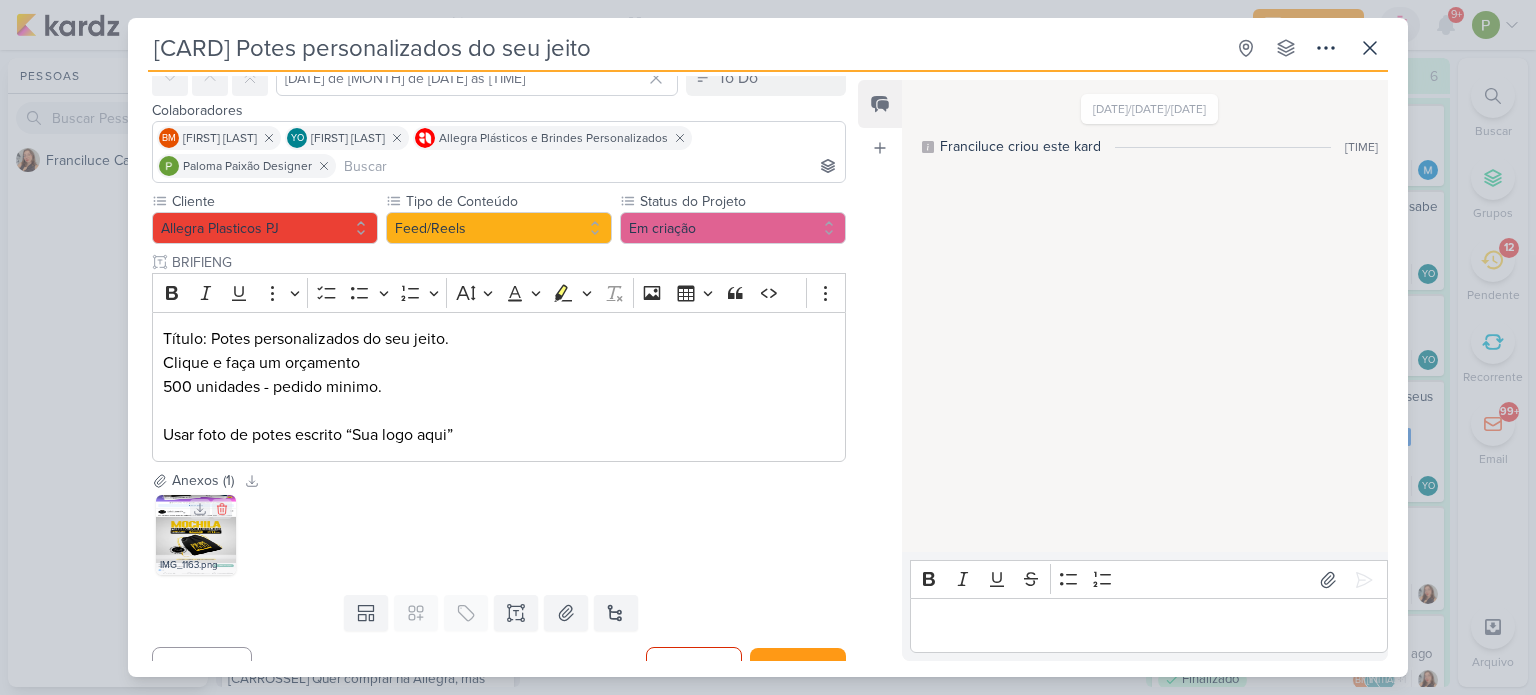 click at bounding box center (196, 535) 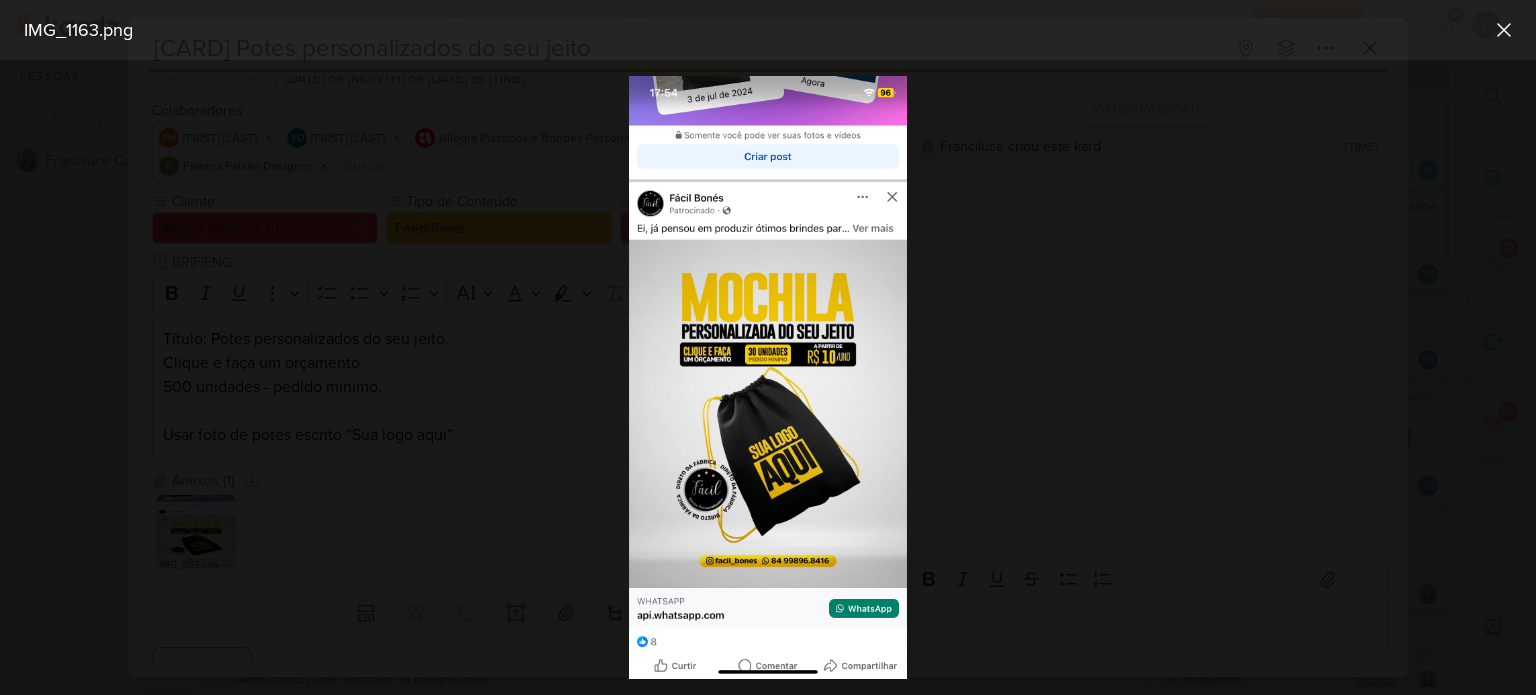 click at bounding box center (768, 377) 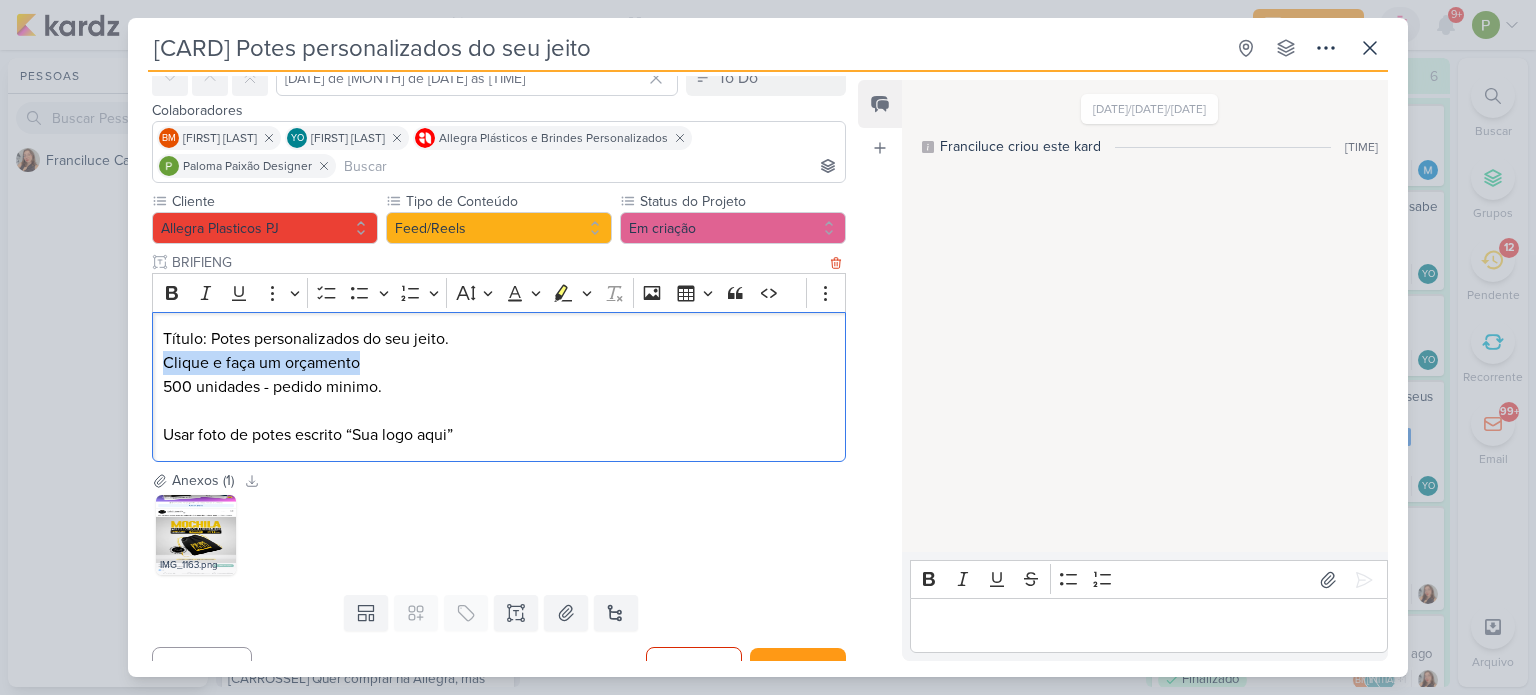 drag, startPoint x: 164, startPoint y: 358, endPoint x: 360, endPoint y: 353, distance: 196.06377 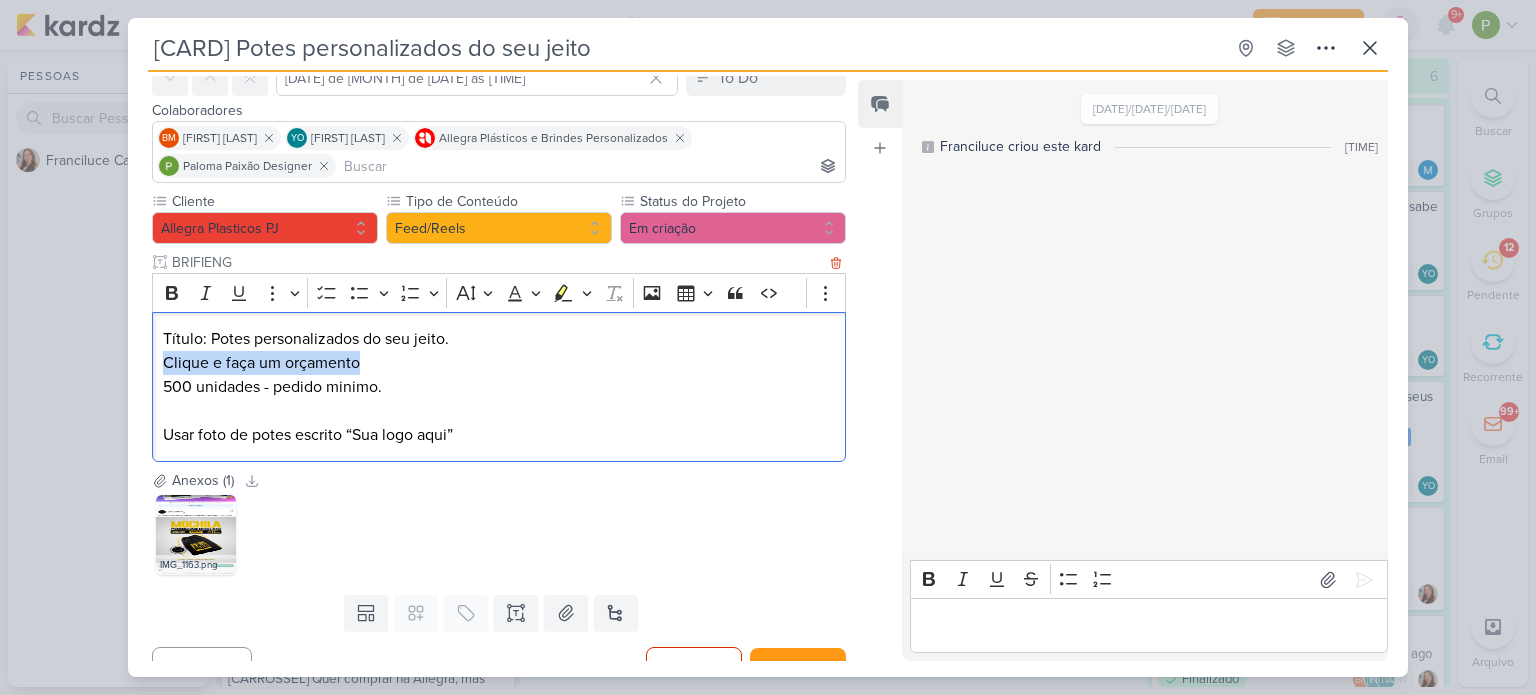 click on "Clique e faça um orçamento" at bounding box center (499, 363) 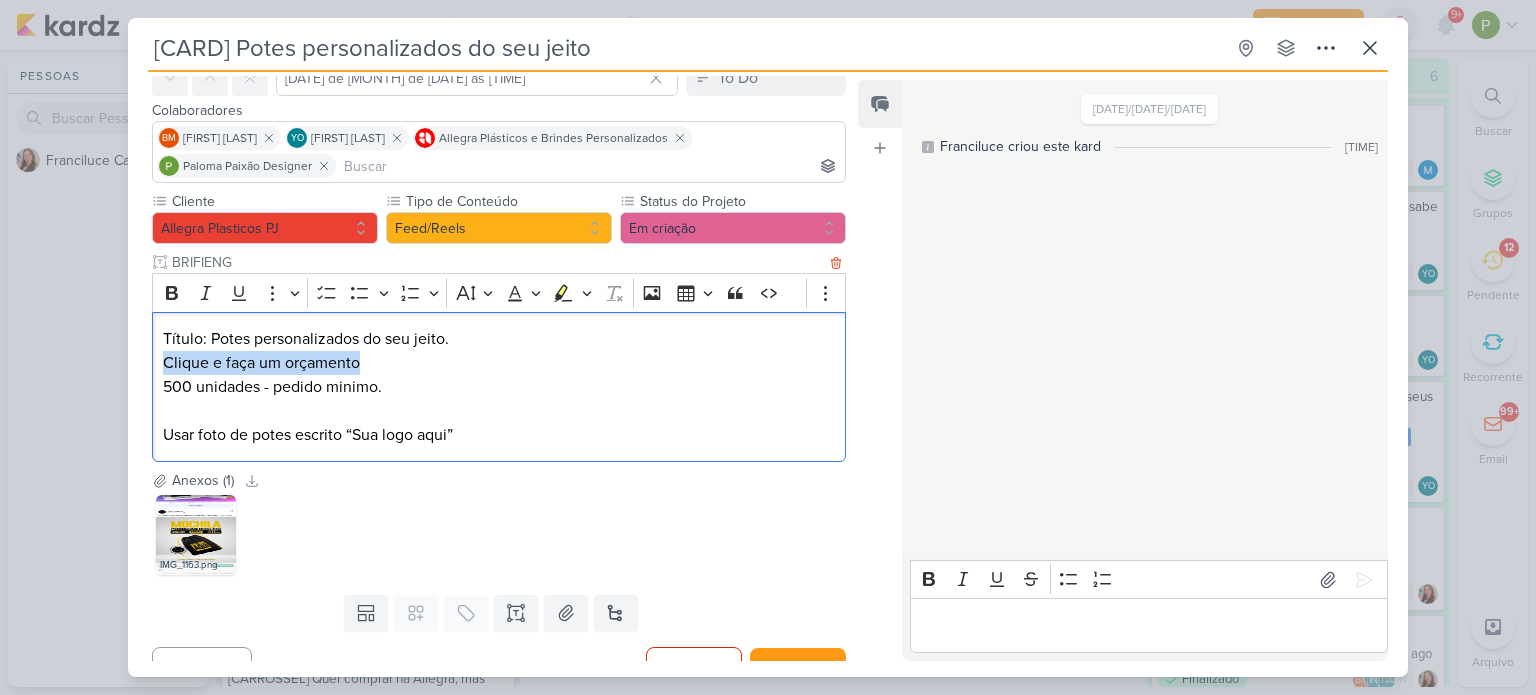 copy on "Clique e faça um orçamento" 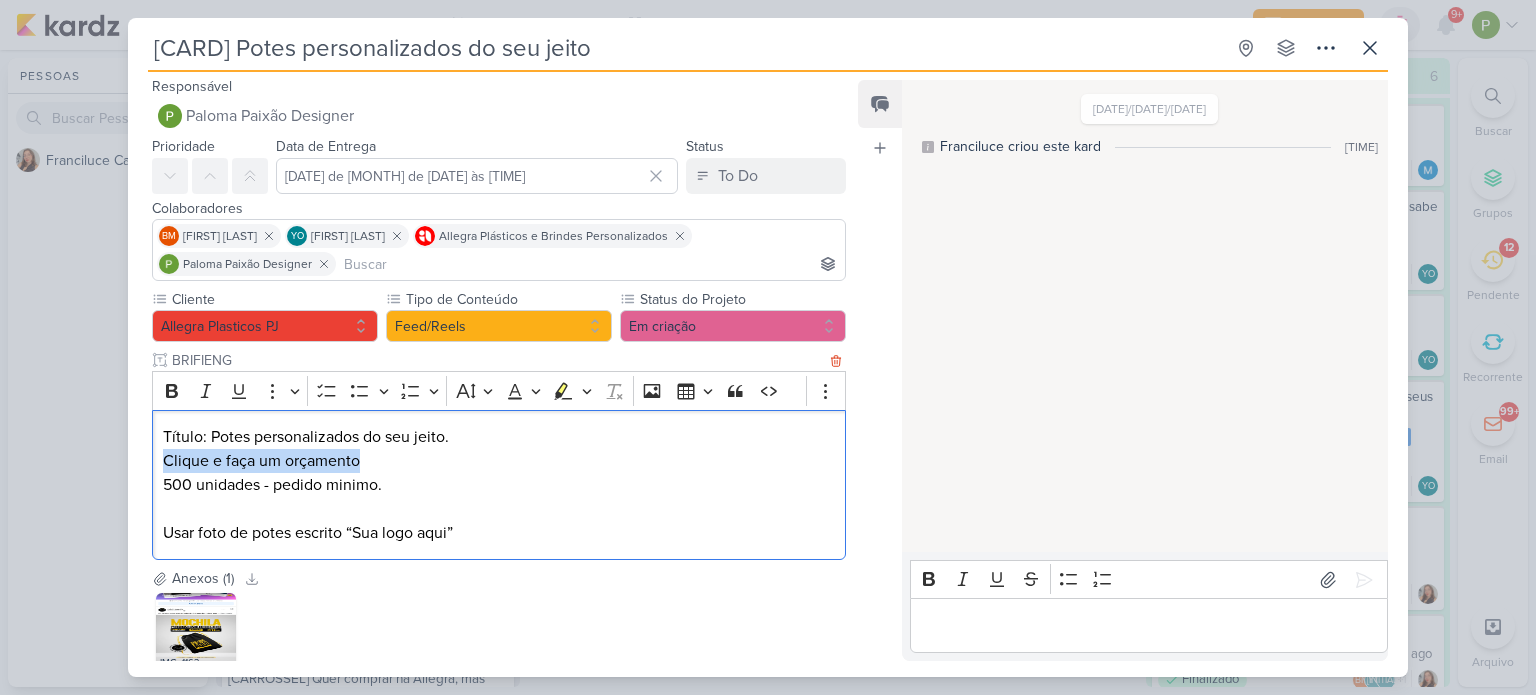 scroll, scrollTop: 0, scrollLeft: 0, axis: both 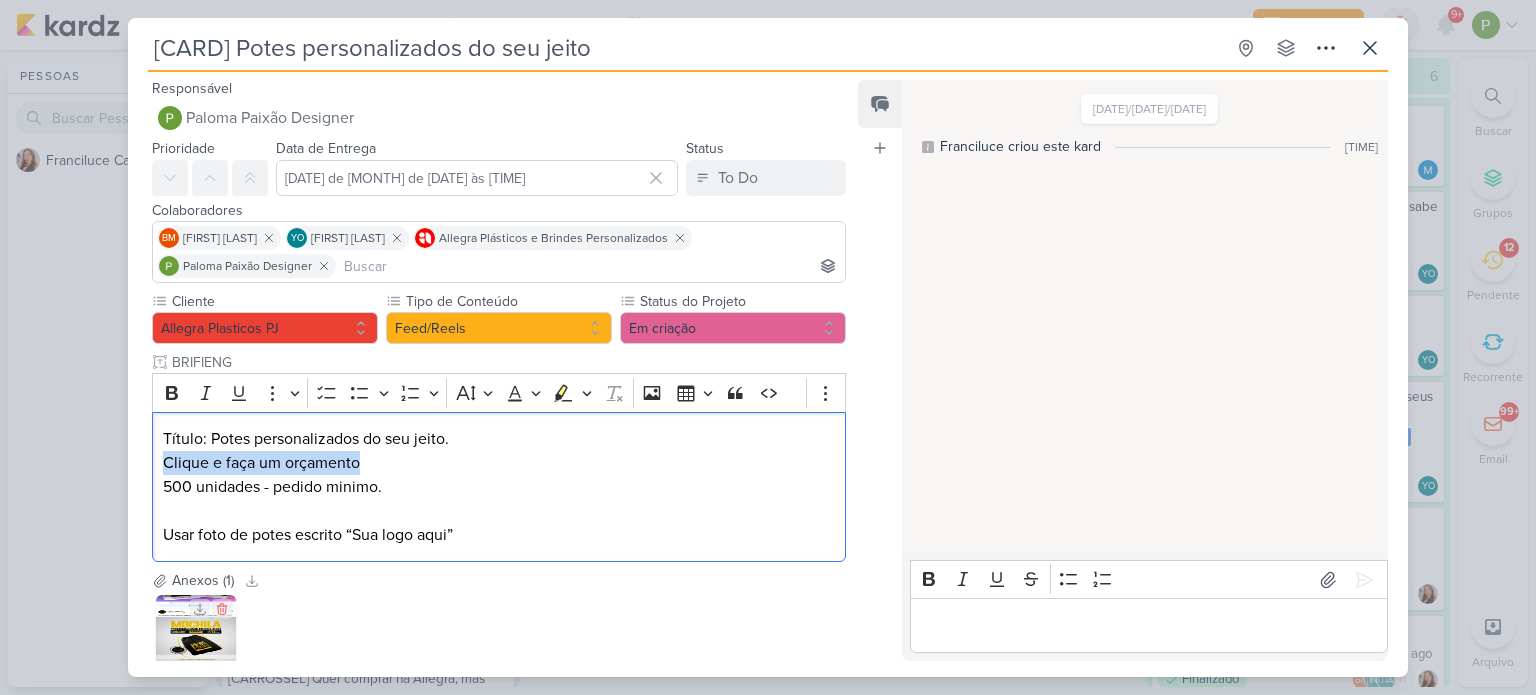 click at bounding box center [196, 635] 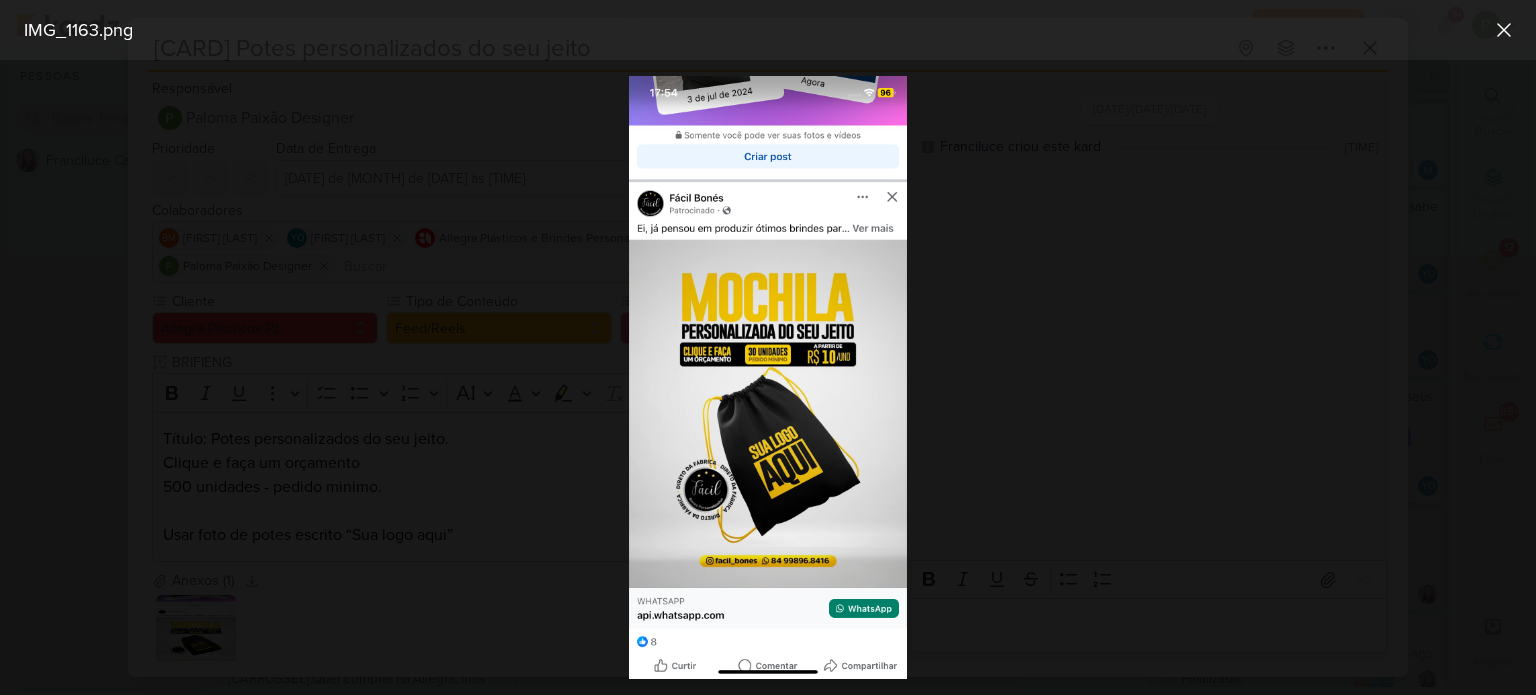 click at bounding box center [768, 377] 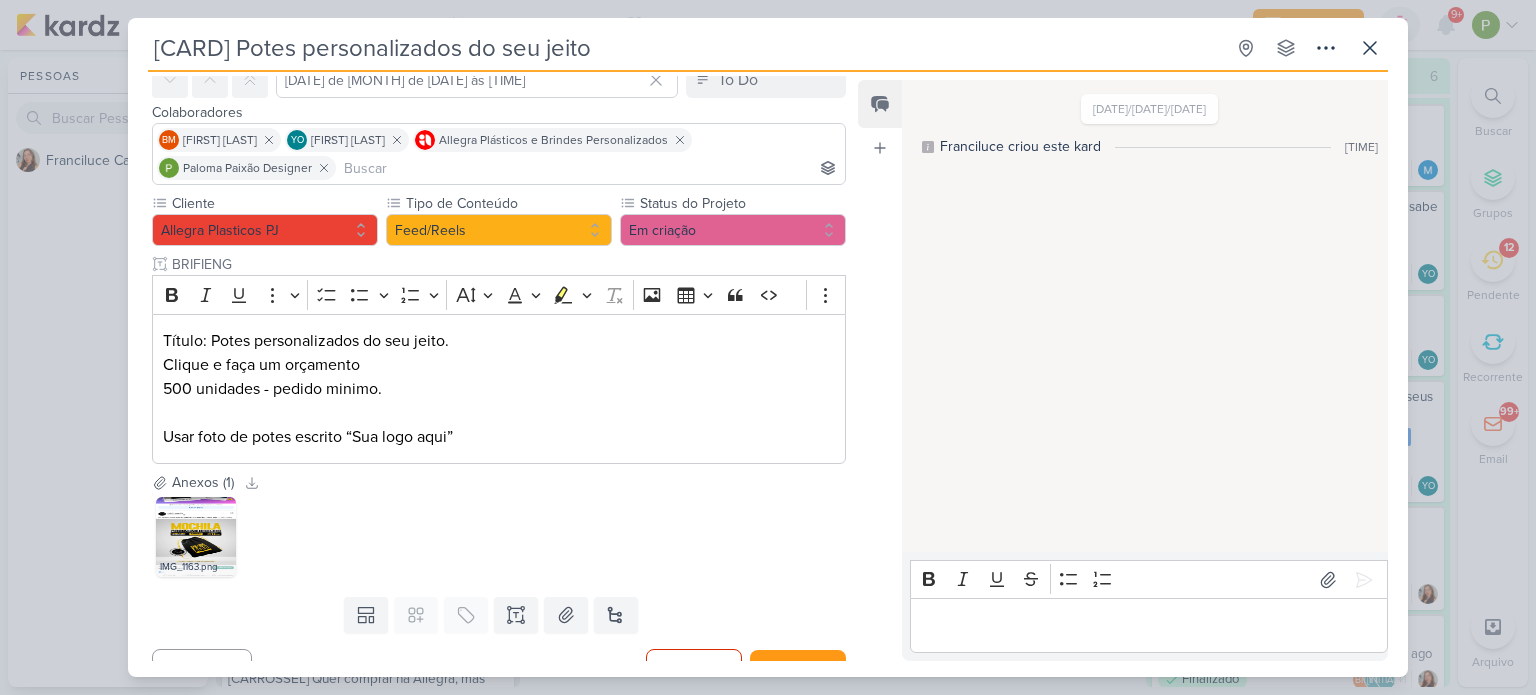 scroll, scrollTop: 127, scrollLeft: 0, axis: vertical 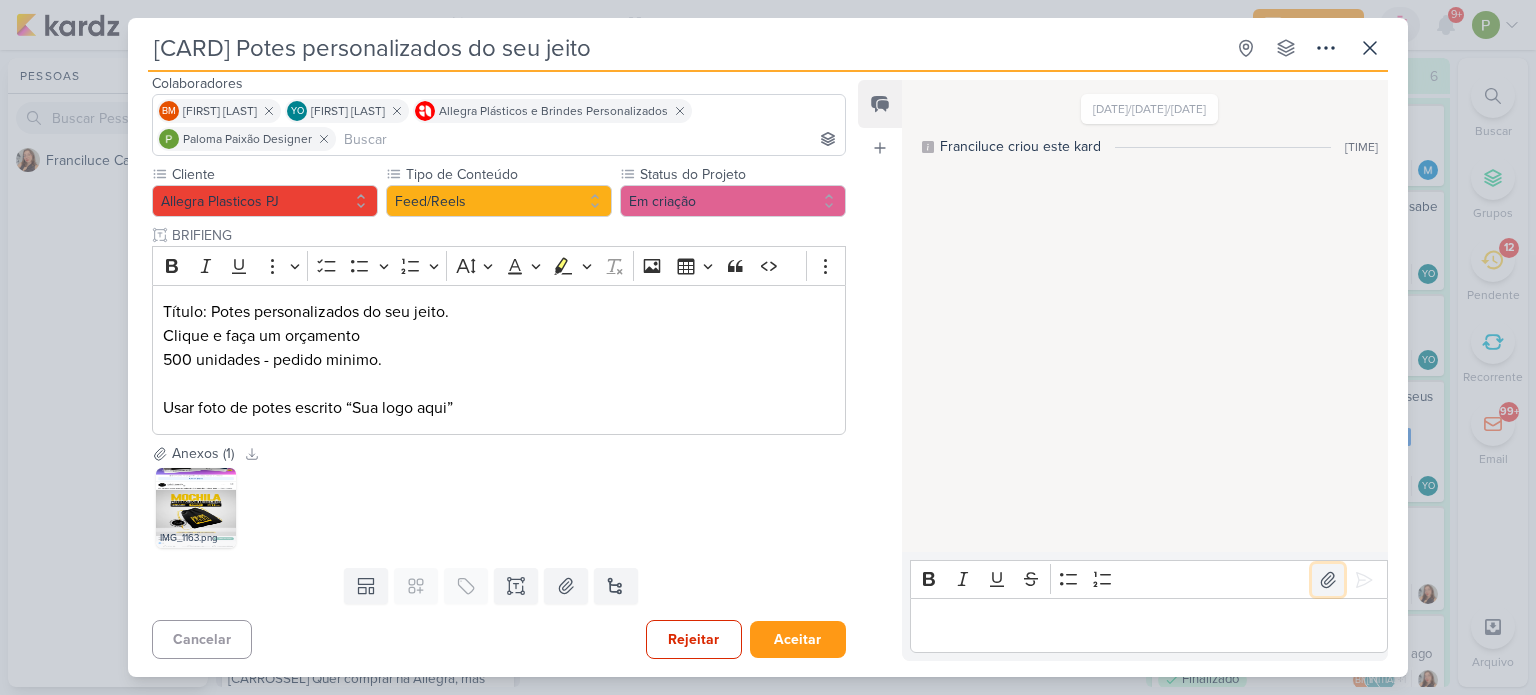 click 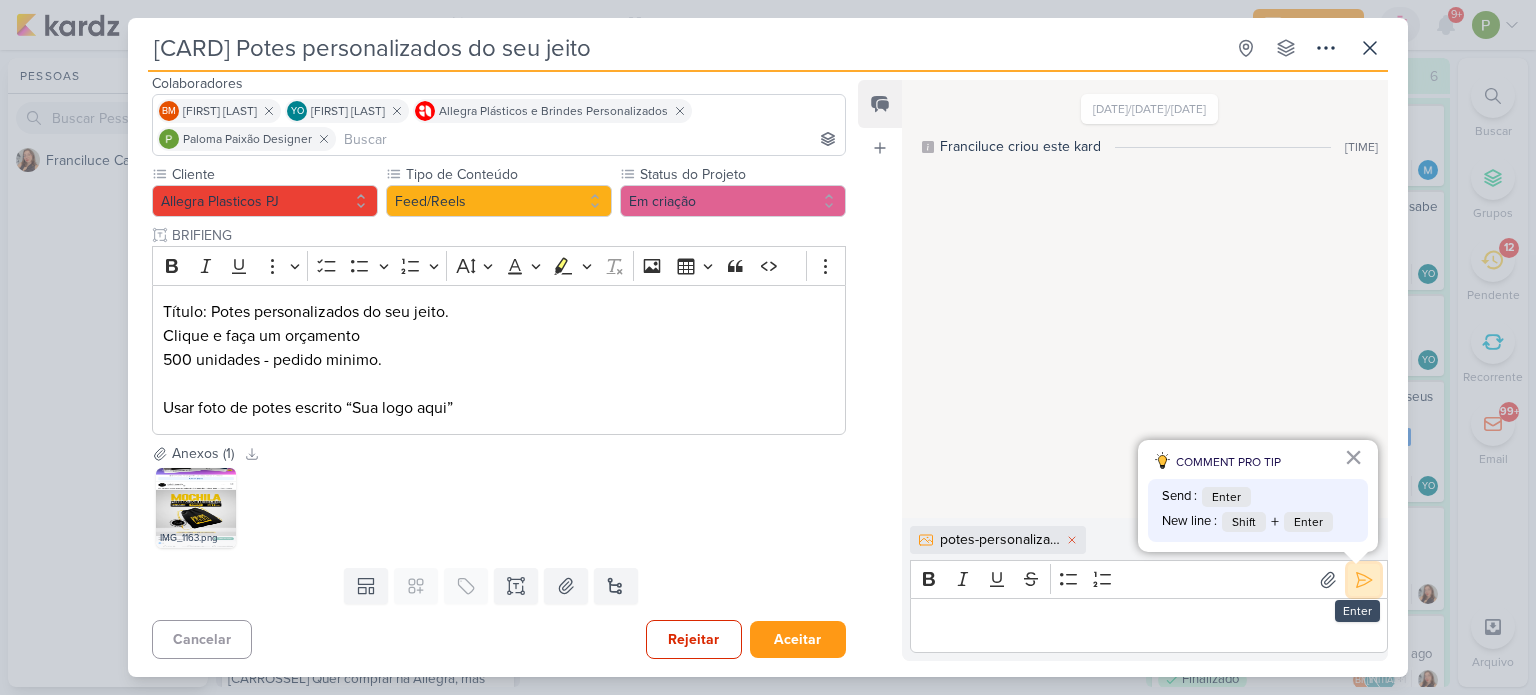 click 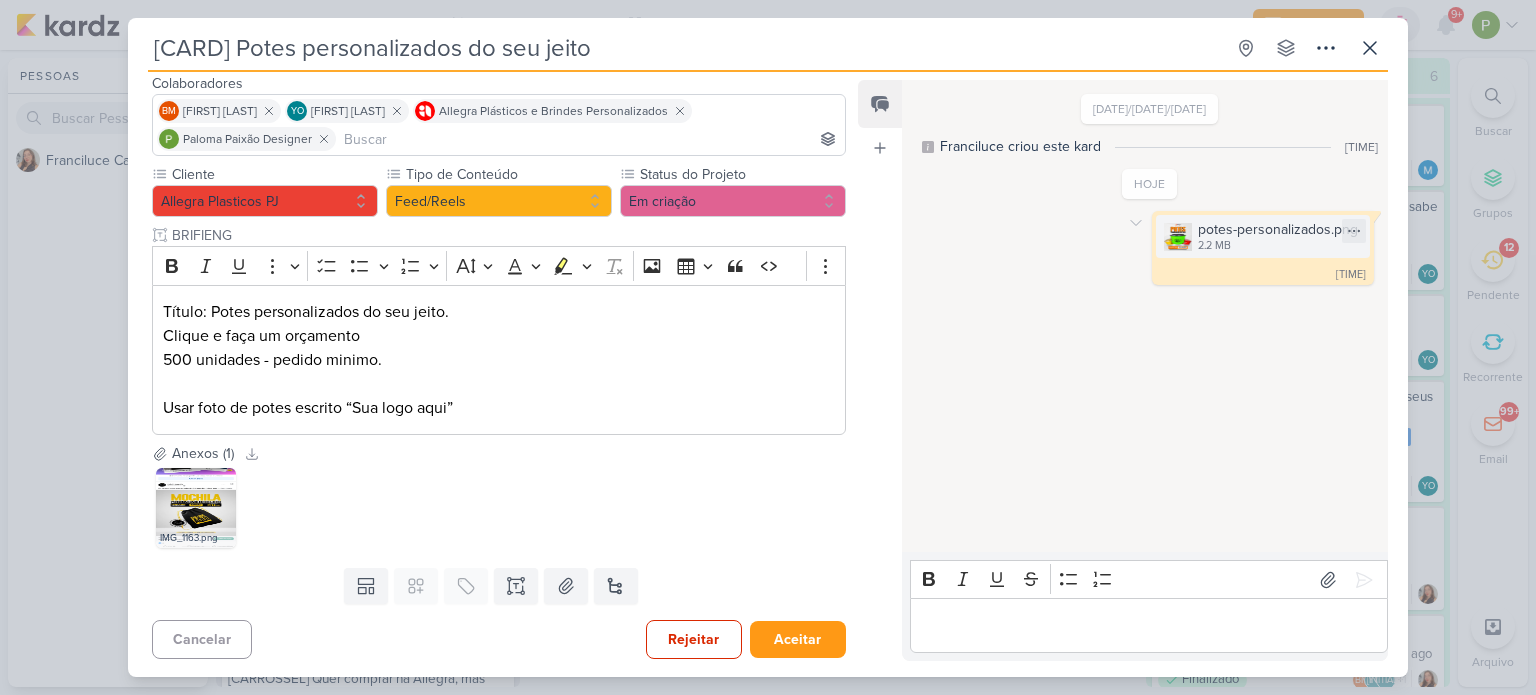 click on "potes-personalizados.png" at bounding box center [1278, 229] 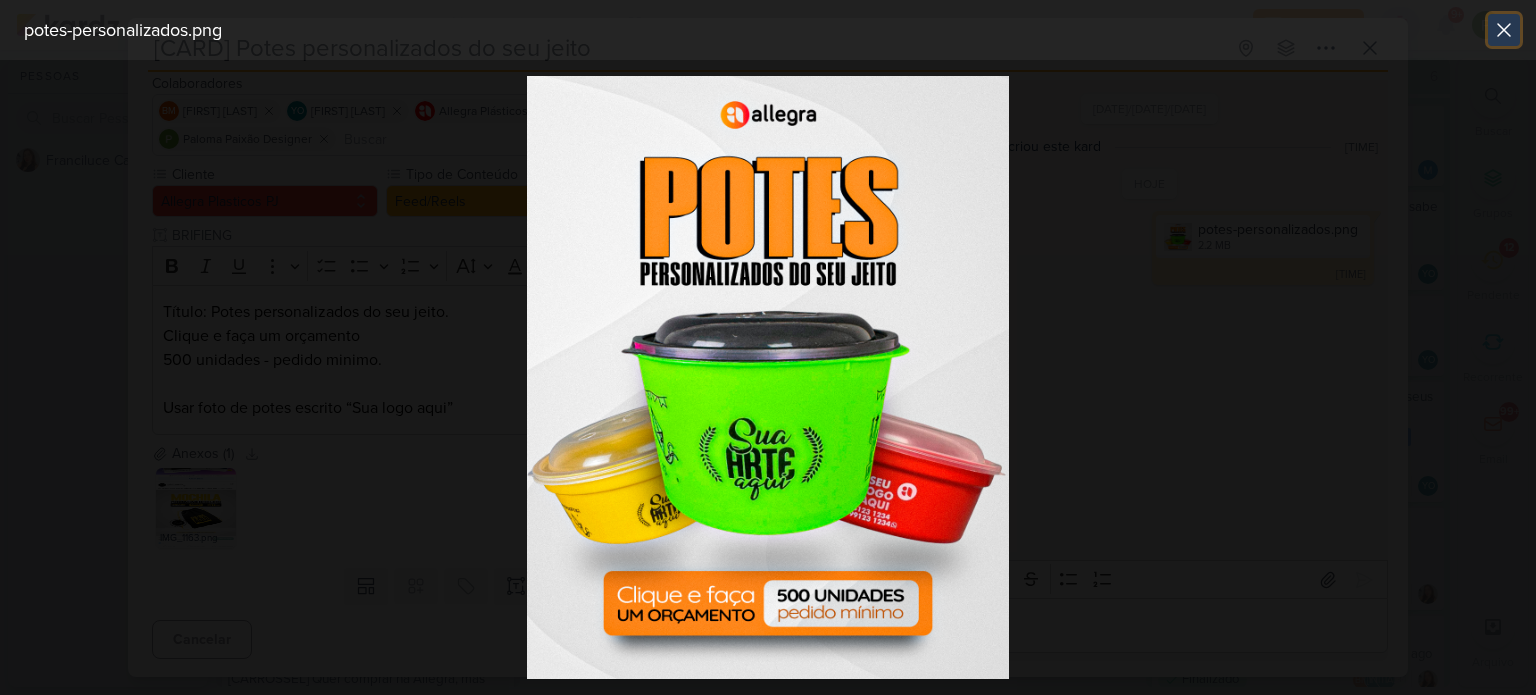 click 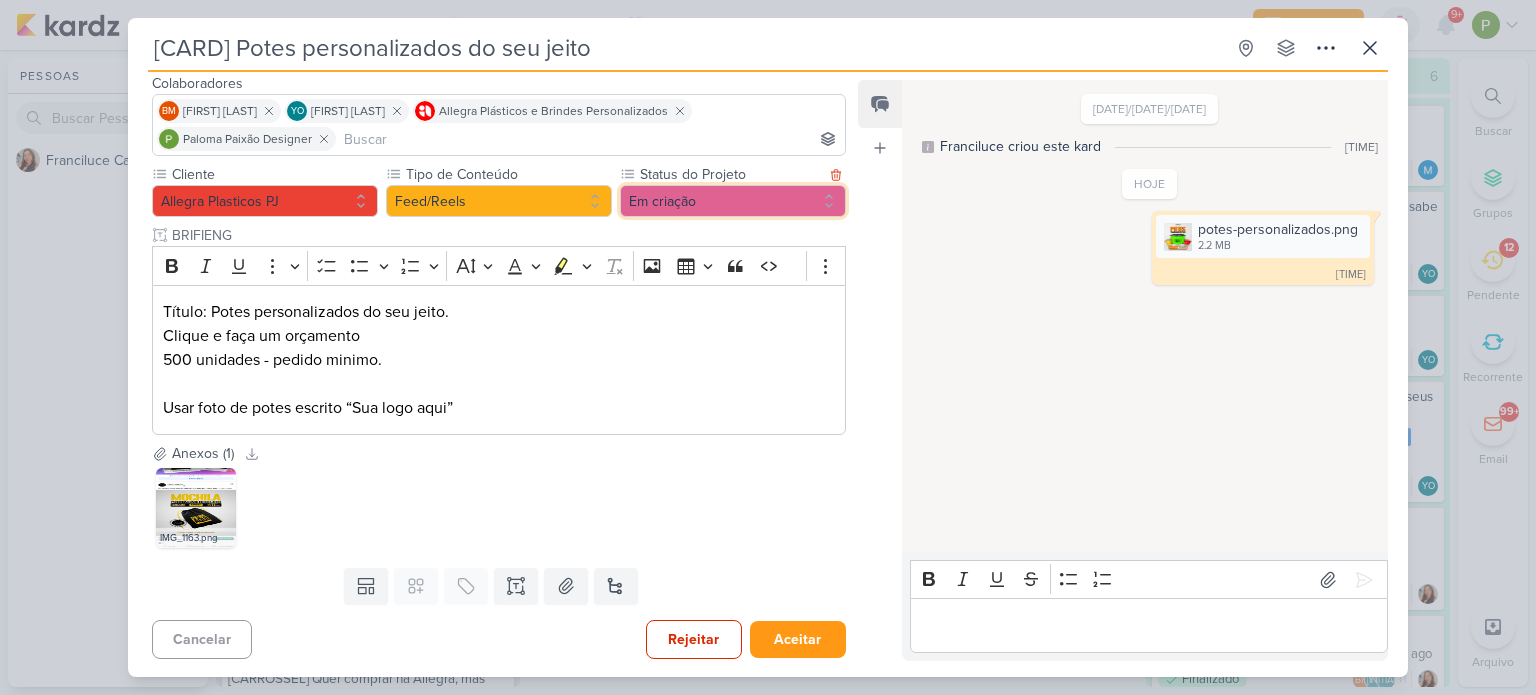 click on "Em criação" at bounding box center [733, 201] 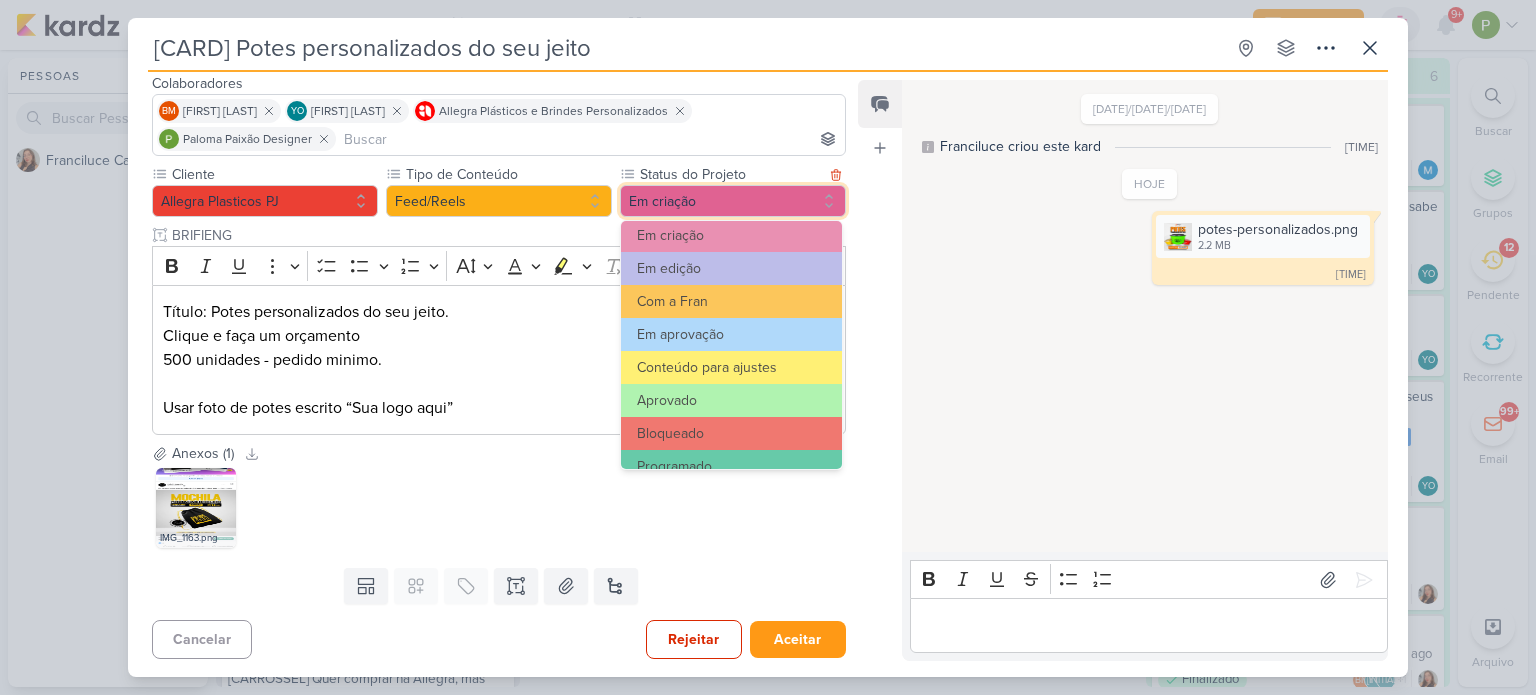 scroll, scrollTop: 200, scrollLeft: 0, axis: vertical 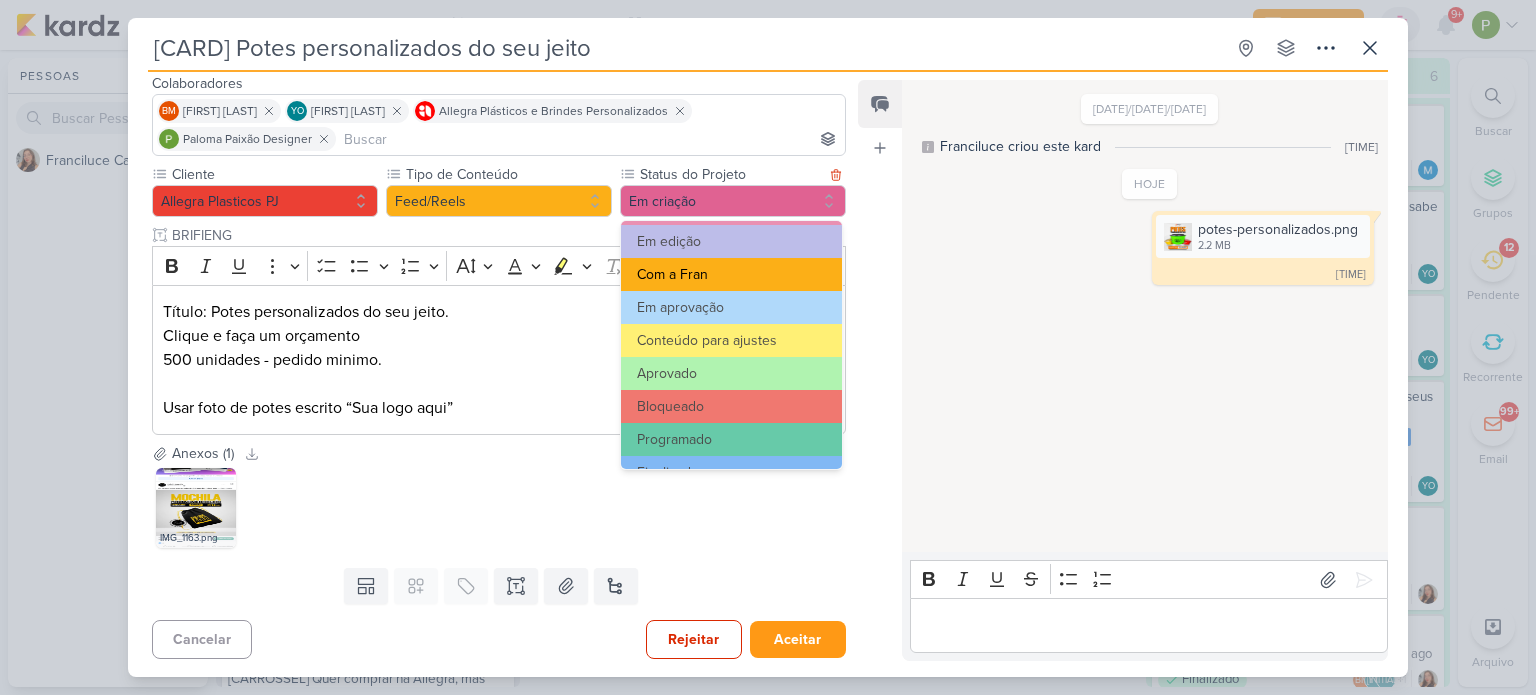 click on "Com a Fran" at bounding box center [731, 274] 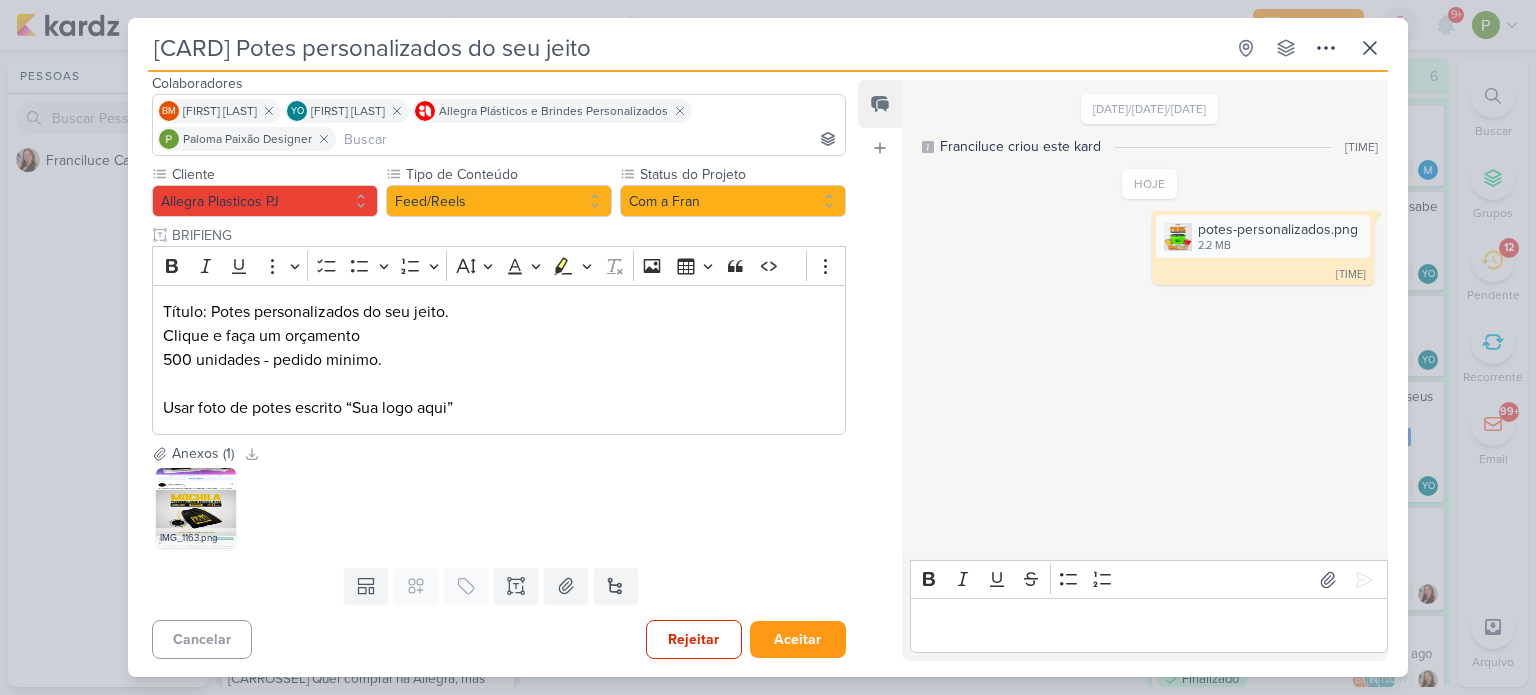 click on "[CARD] Potes personalizados do seu jeito
Criado por [FIRST]" at bounding box center (768, 347) 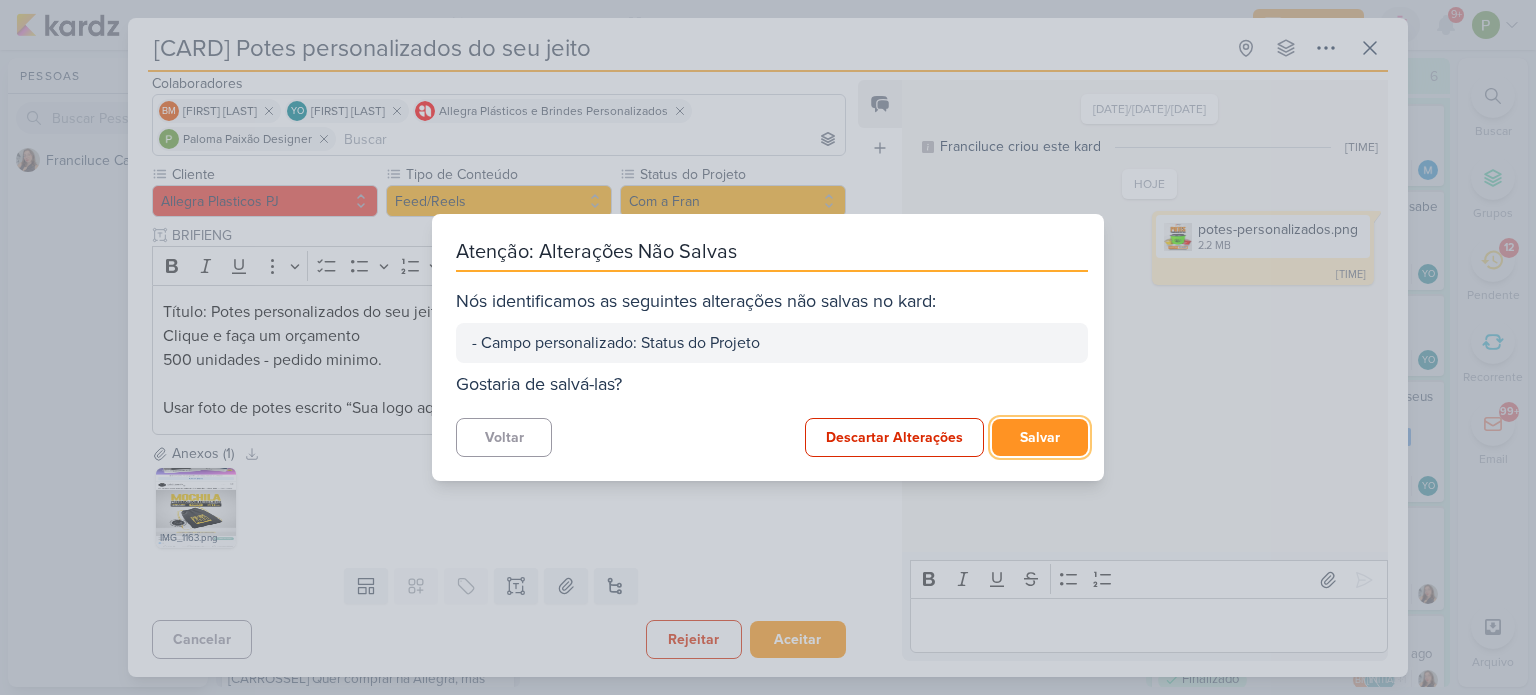 click on "Salvar" at bounding box center (1040, 437) 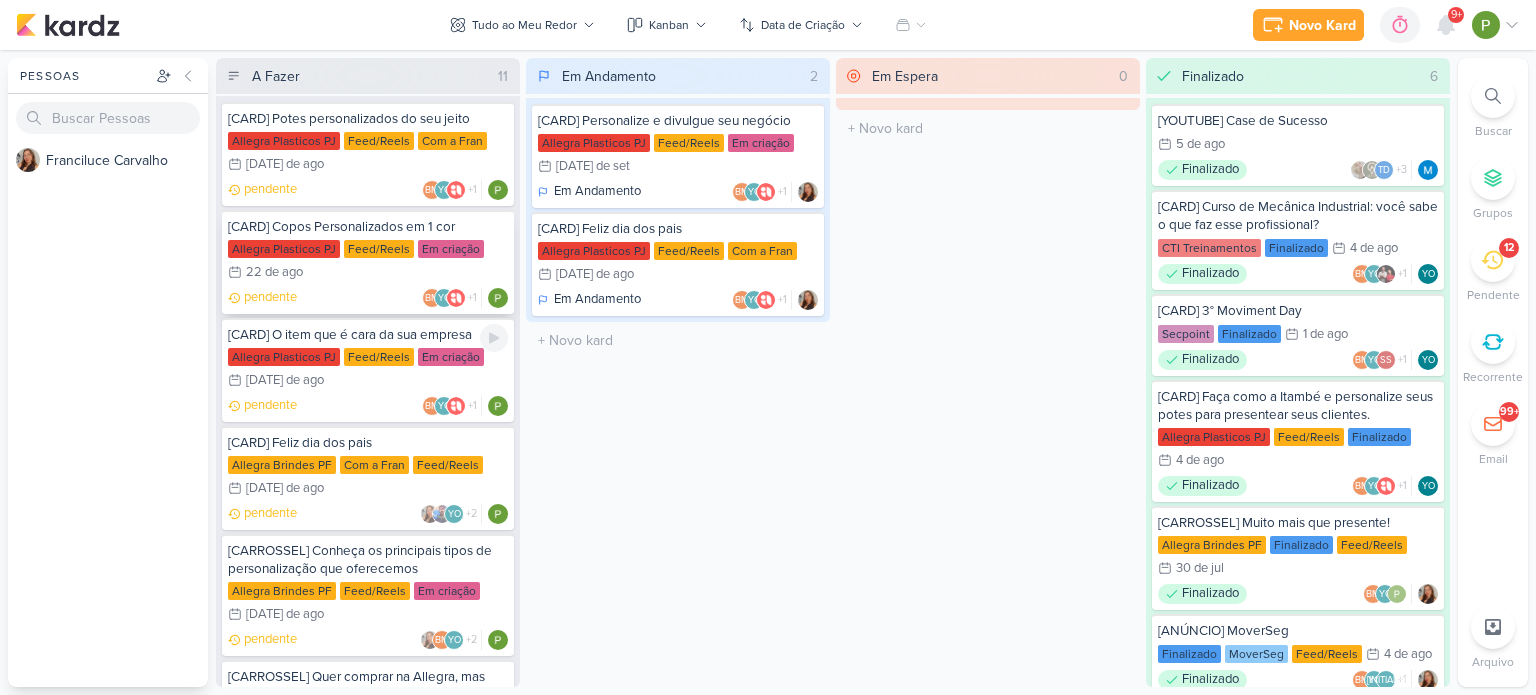 scroll, scrollTop: 0, scrollLeft: 0, axis: both 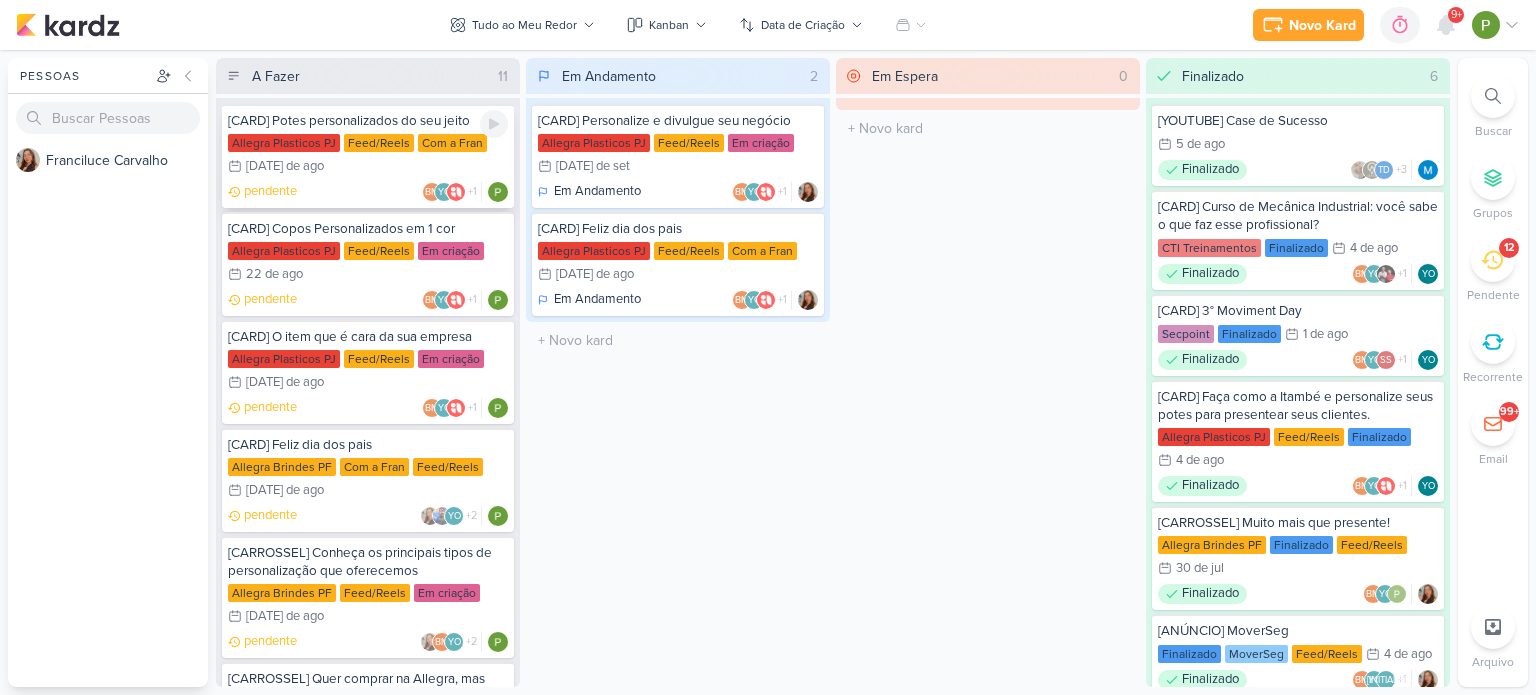 click on "Allegra Plasticos PJ
Feed/Reels
Com a Fran
11/[DATE]
11 de ago" at bounding box center (368, 156) 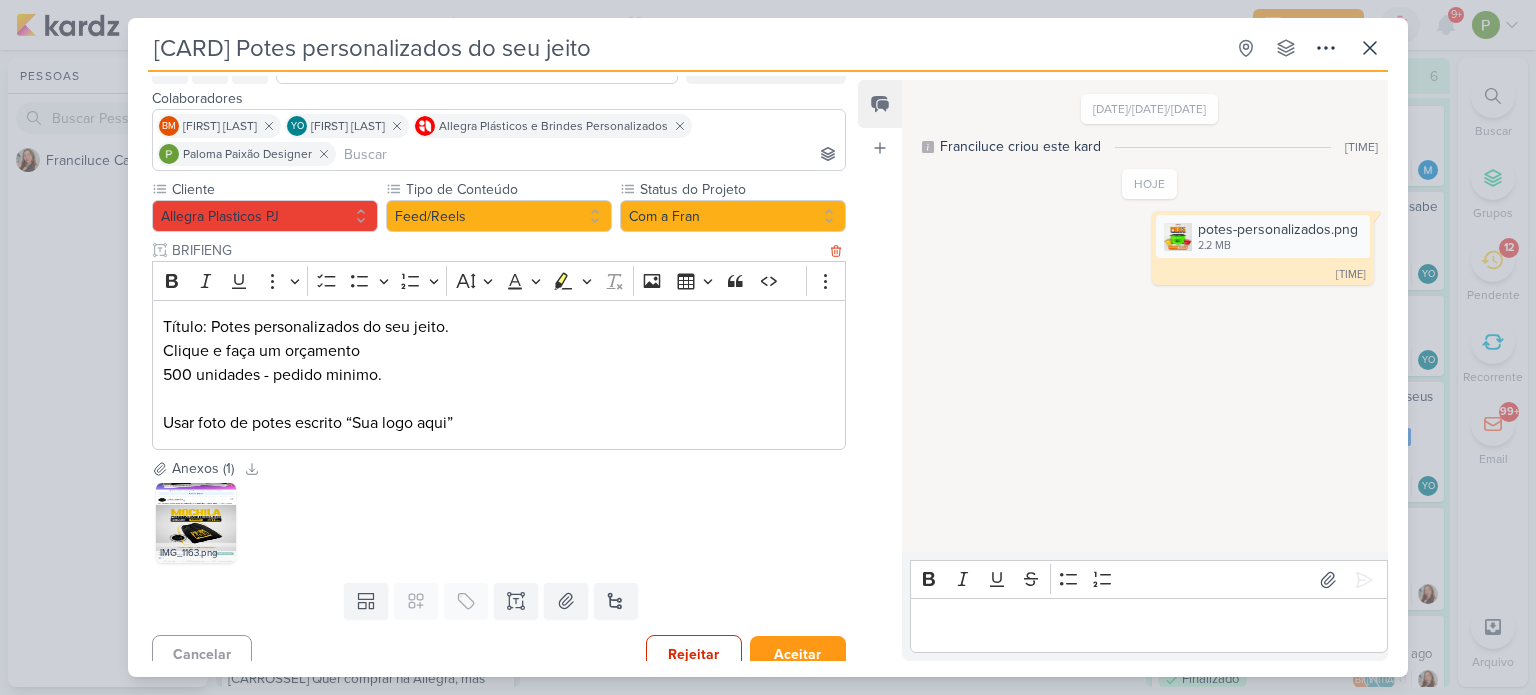 scroll, scrollTop: 127, scrollLeft: 0, axis: vertical 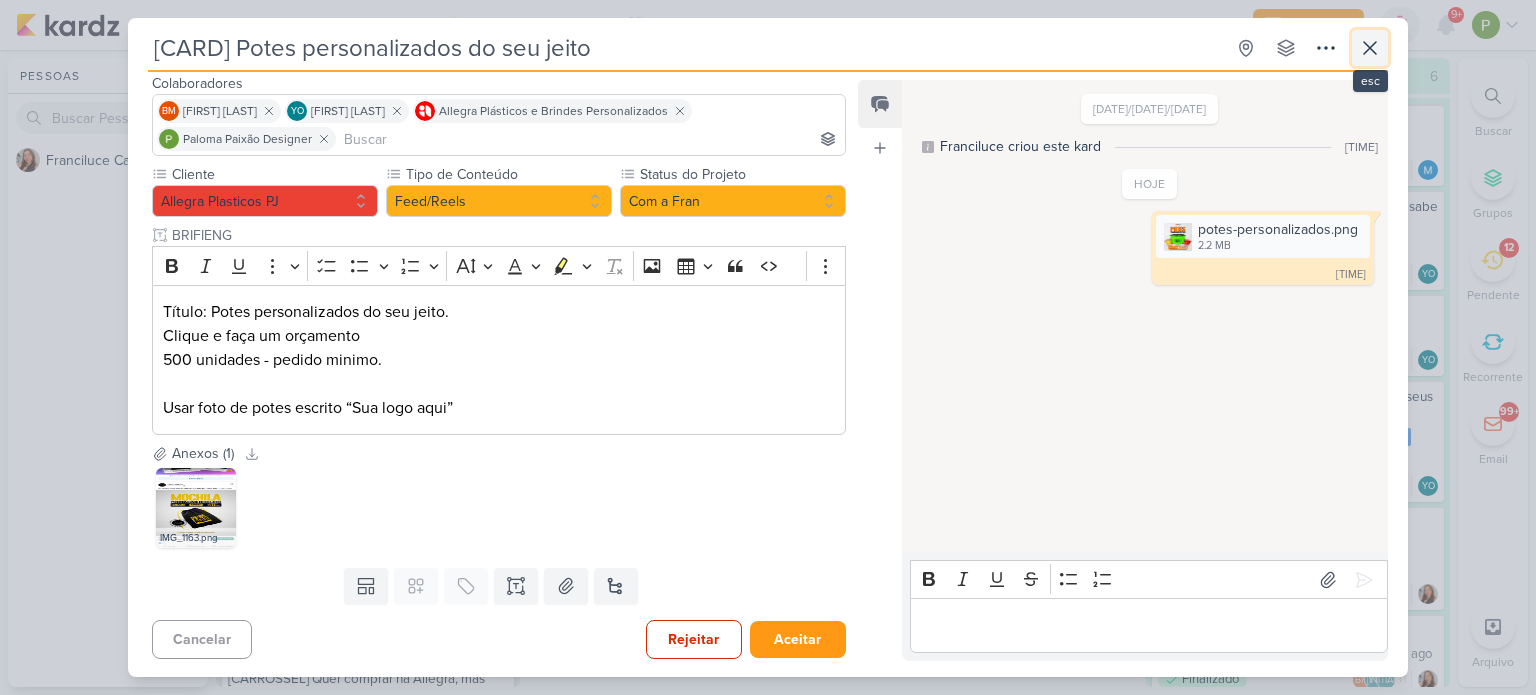 click at bounding box center (1370, 48) 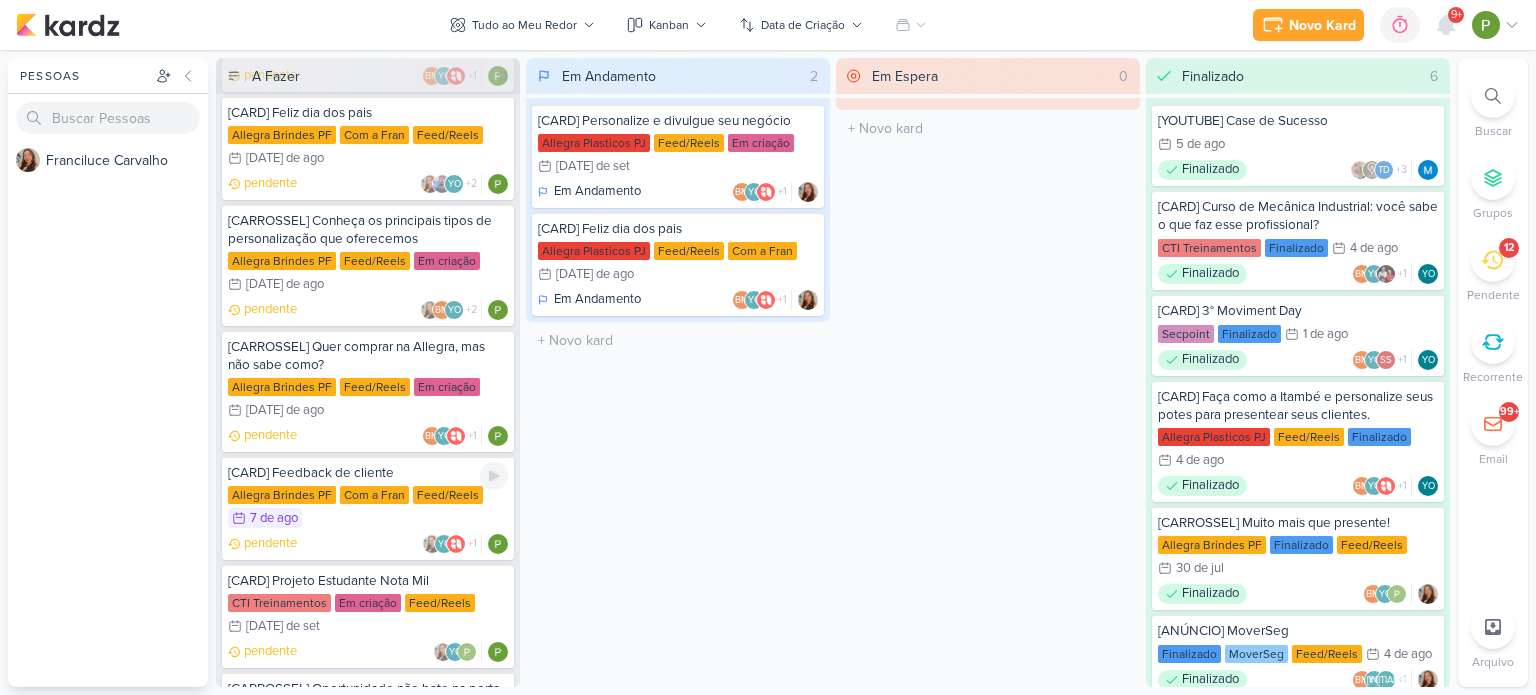 scroll, scrollTop: 329, scrollLeft: 0, axis: vertical 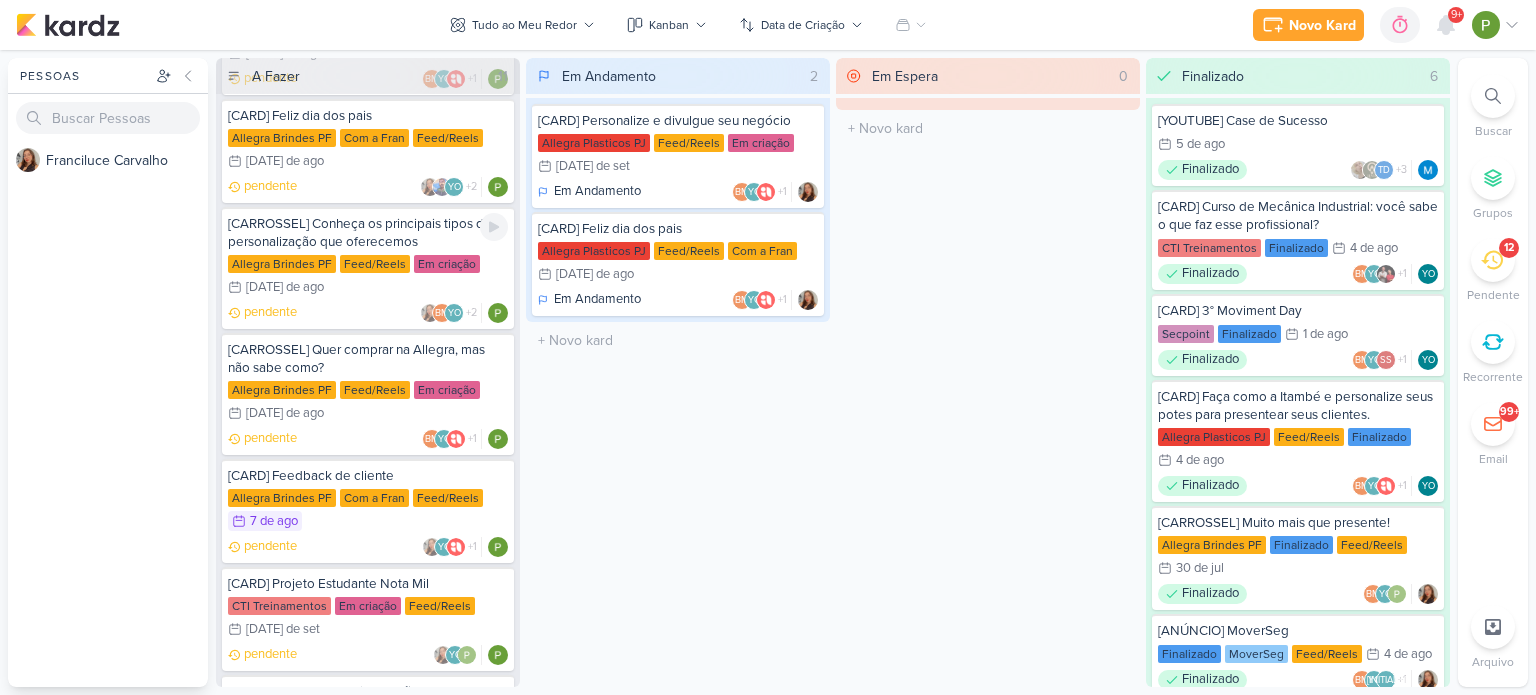 click on "Allegra Brindes PF
Feed/Reels
Em criação
11/[DATE]
11 de ago" at bounding box center (368, 277) 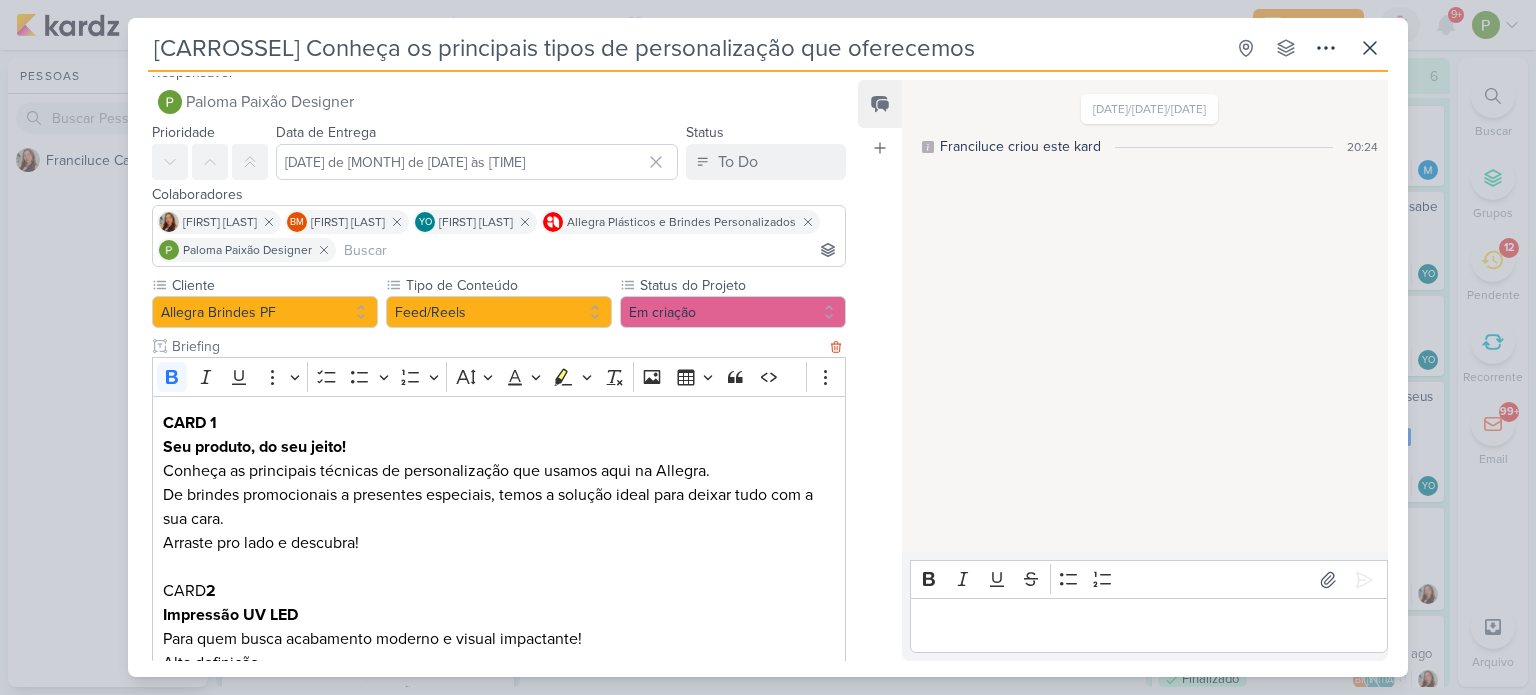 scroll, scrollTop: 0, scrollLeft: 0, axis: both 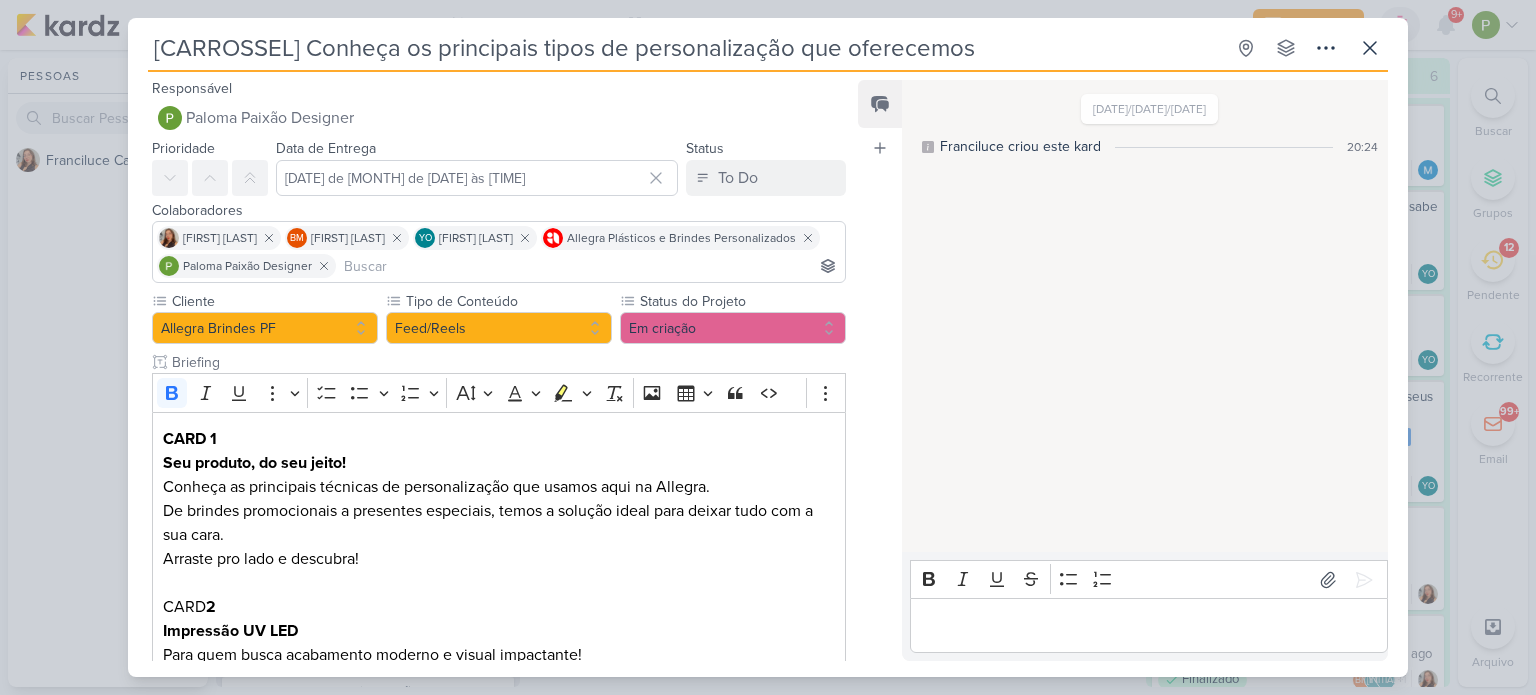 click on "[CARROSSEL] Conheça os principais tipos de personalização que oferecemos
Criado por [FIRST]" at bounding box center (768, 347) 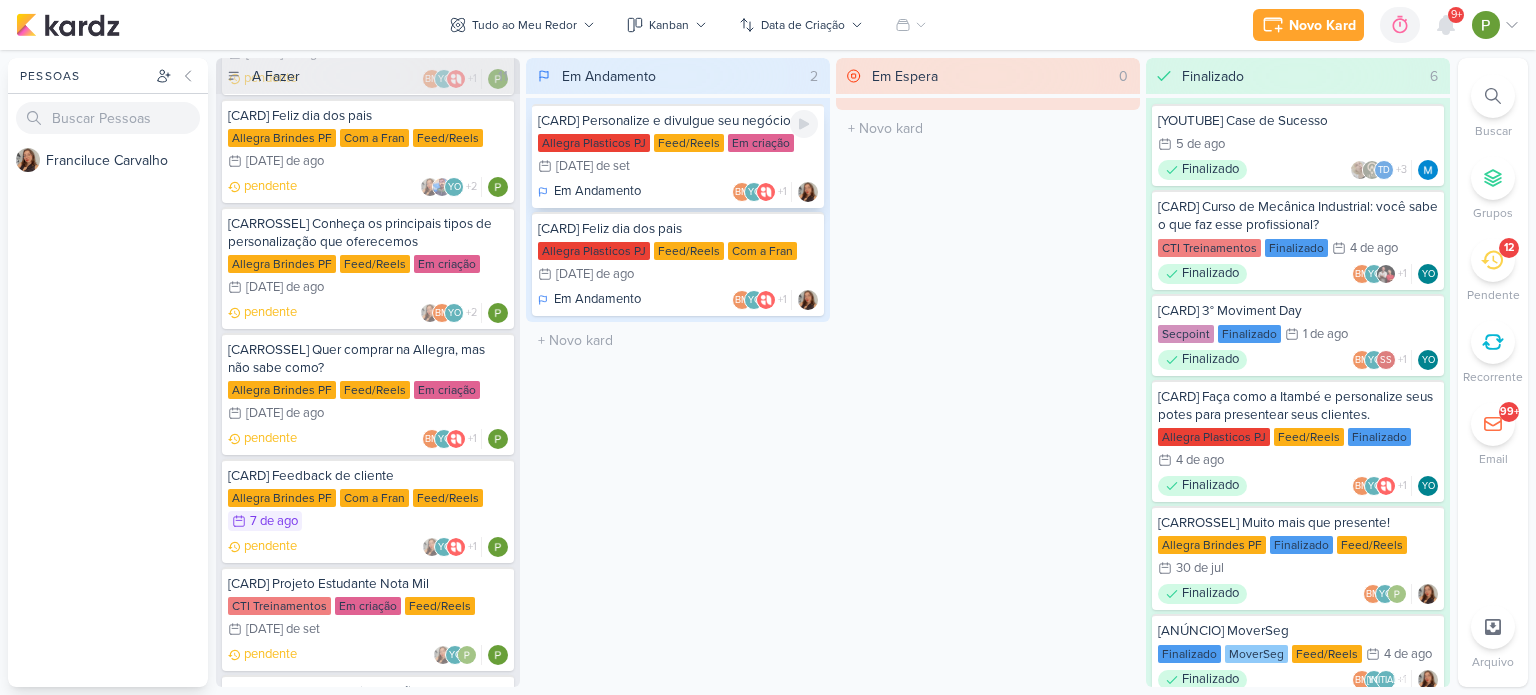 click on "Allegra Plásticos e Brindes Personalizados
Feed/Reels
Em criação
1/[DATE]
[DATE] de set" at bounding box center [678, 156] 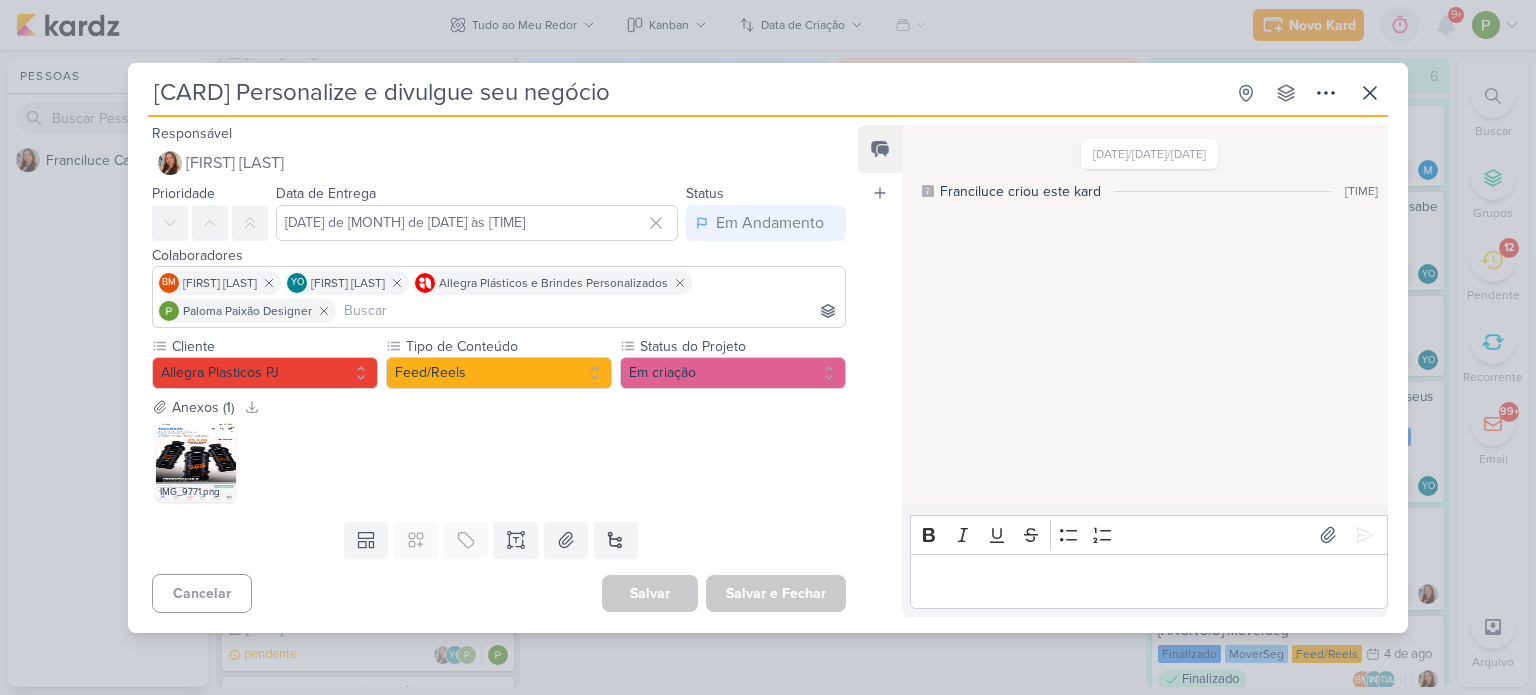 click on "[CARD] Personalize e divulgue seu negócio
Criado por [FIRST]" at bounding box center [768, 347] 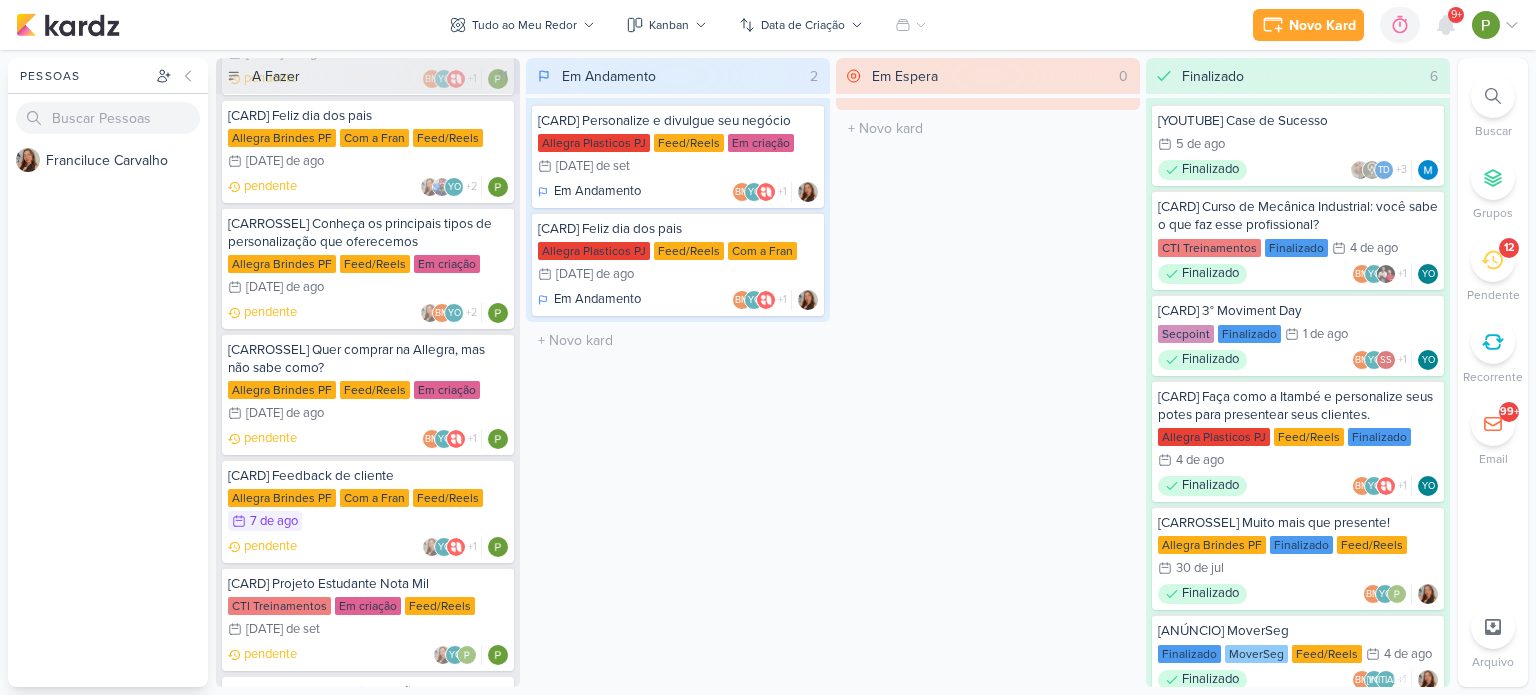 click 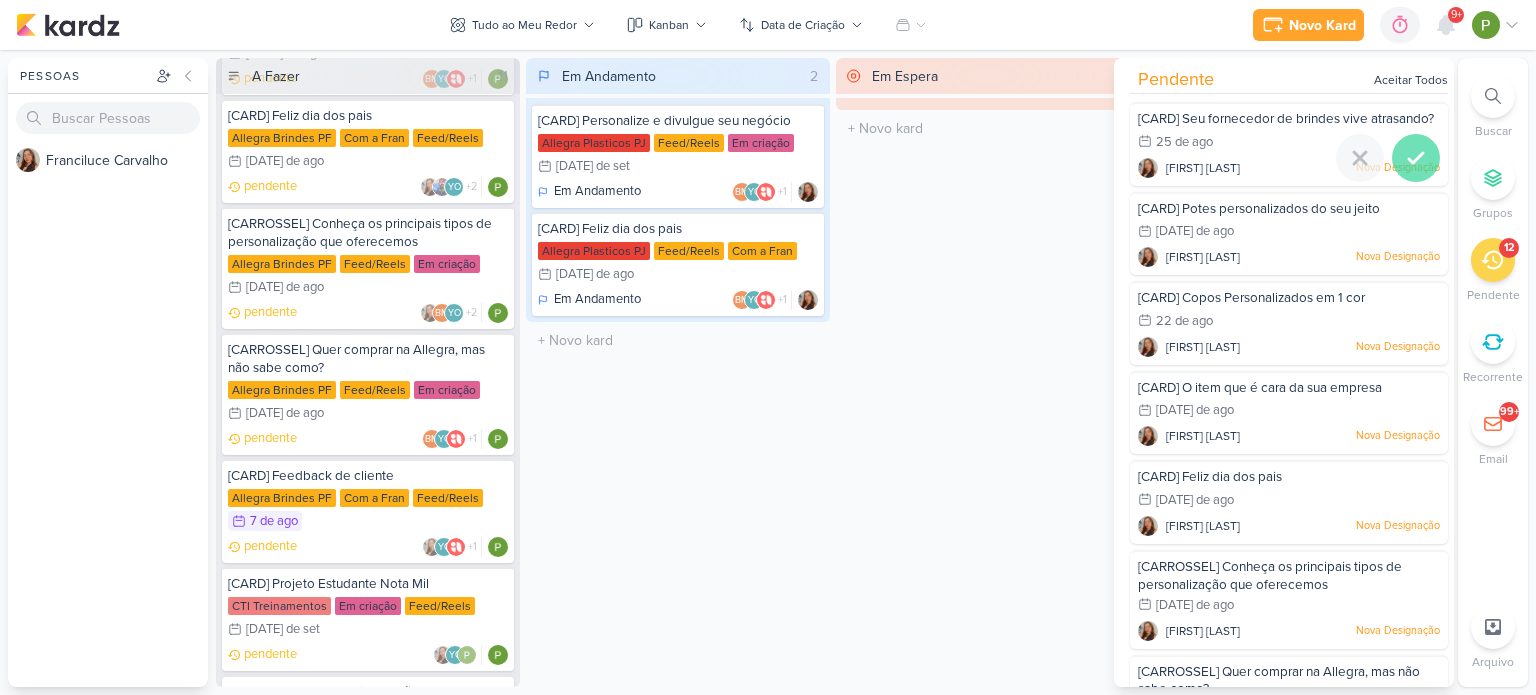 click 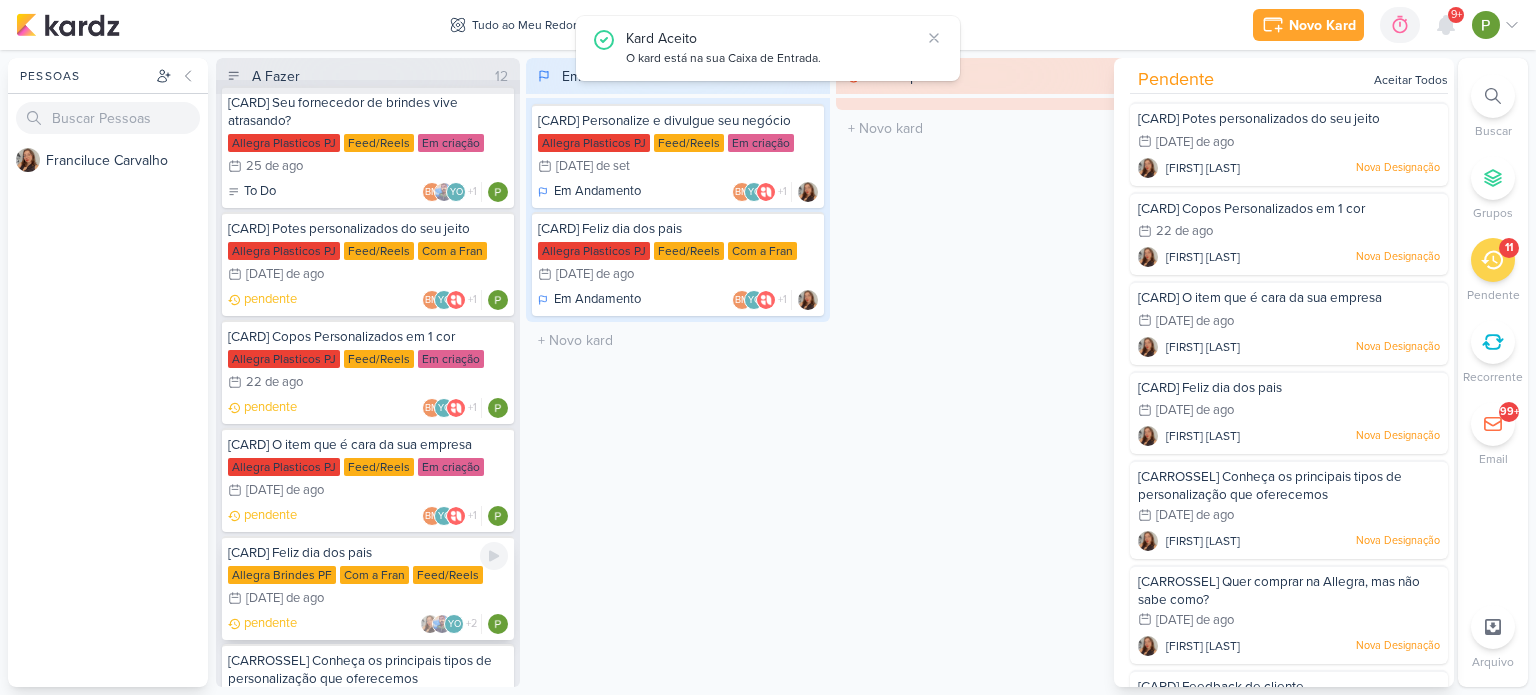 scroll, scrollTop: 0, scrollLeft: 0, axis: both 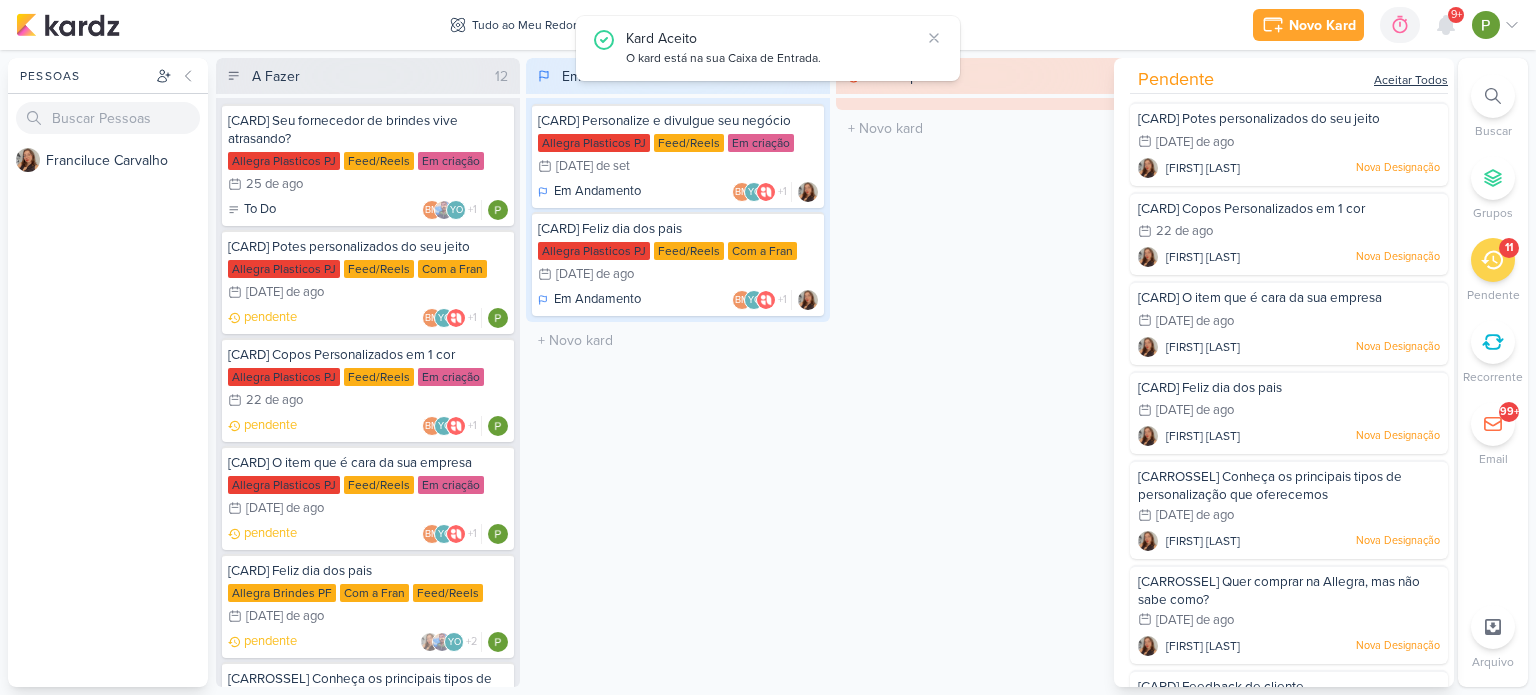 click on "Aceitar Todos" at bounding box center [1411, 80] 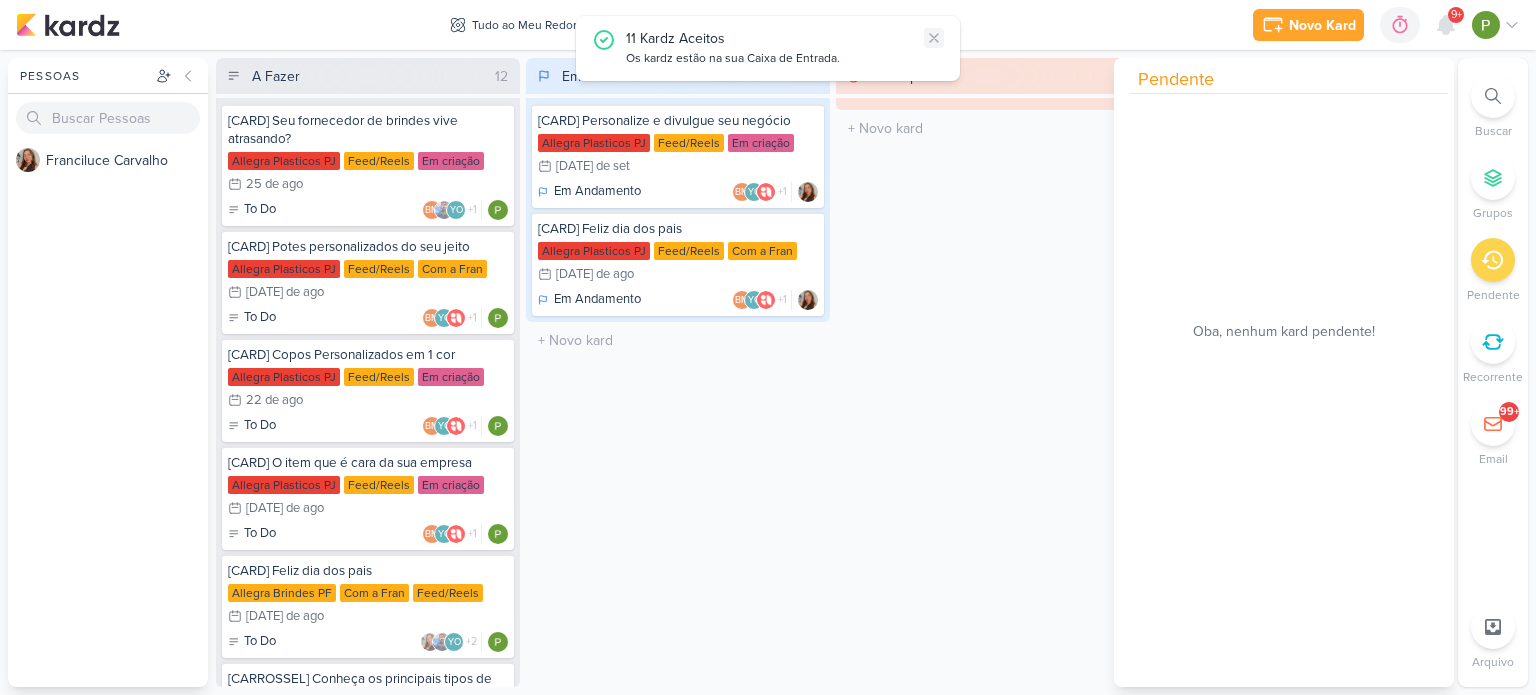 click 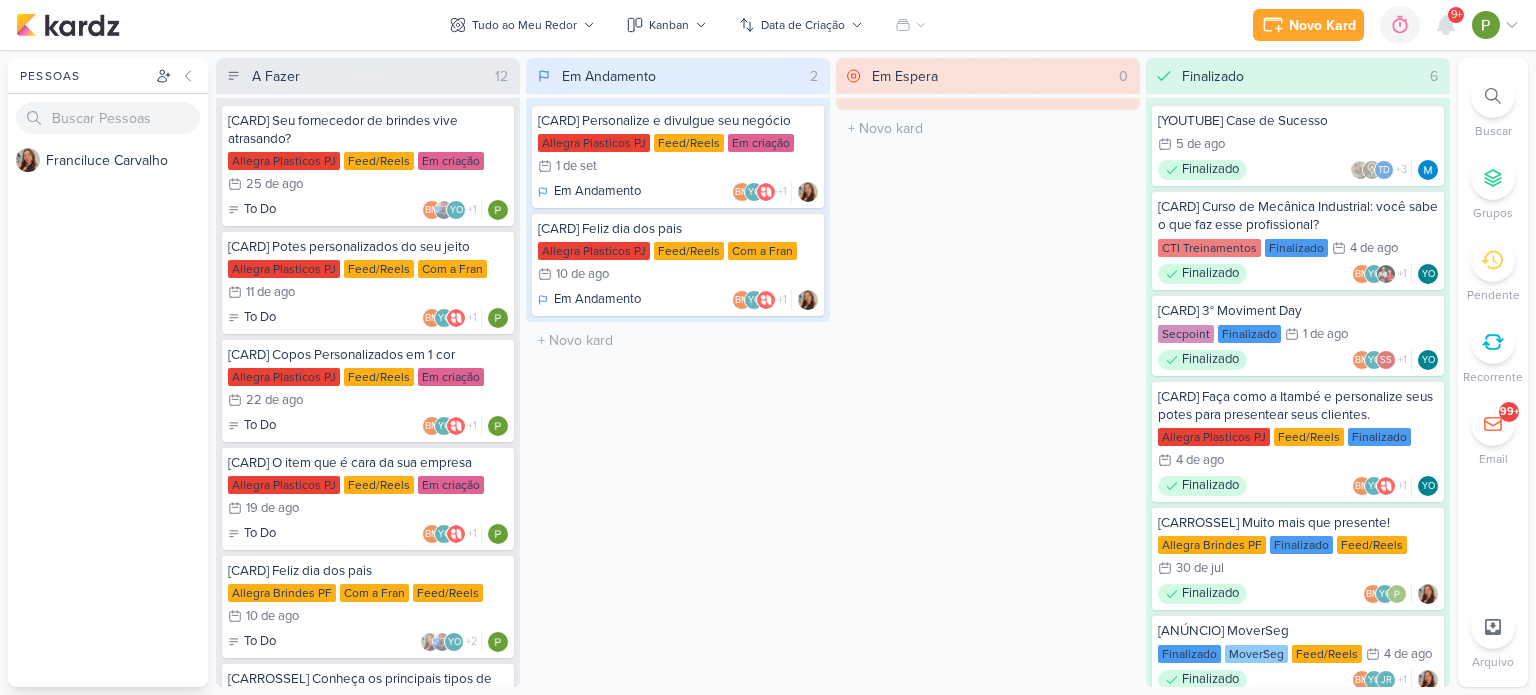 scroll, scrollTop: 0, scrollLeft: 0, axis: both 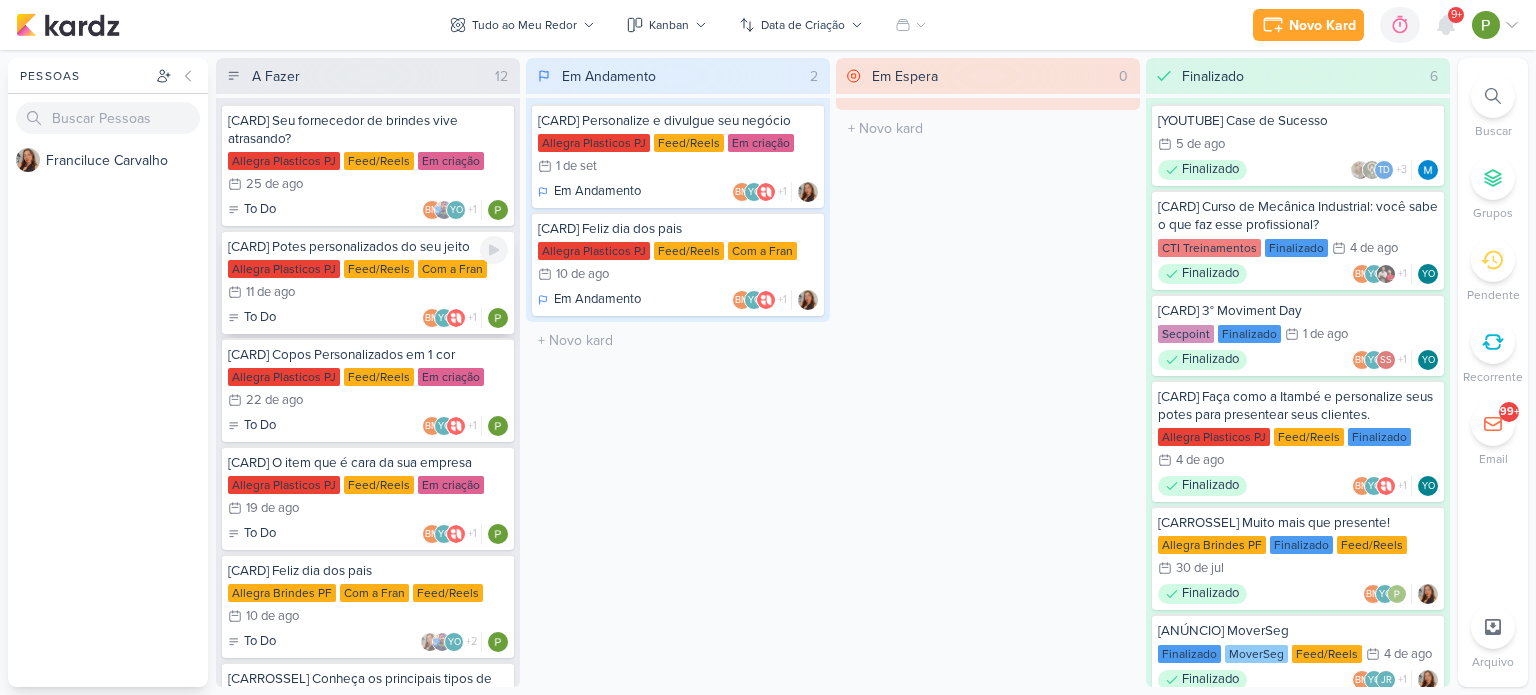 click on "Feed/Reels" at bounding box center [379, 269] 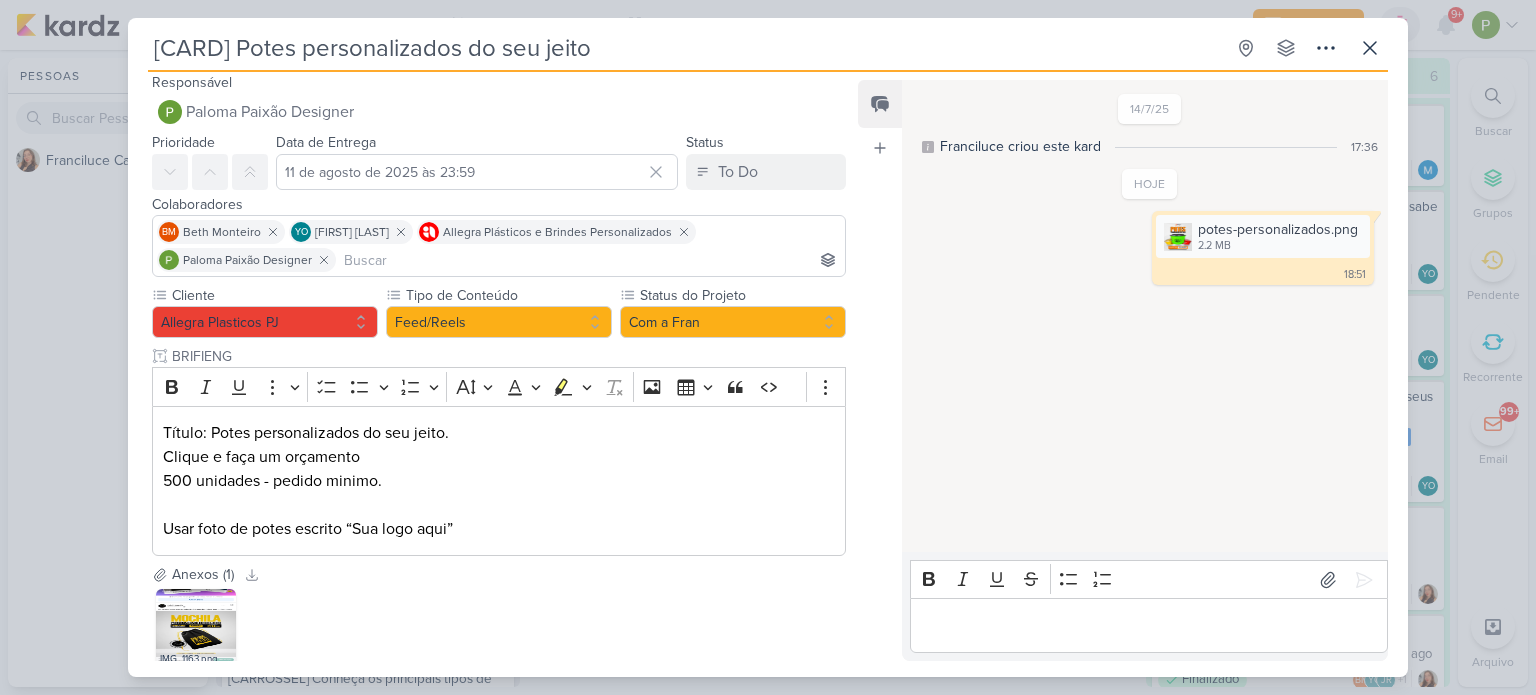 scroll, scrollTop: 0, scrollLeft: 0, axis: both 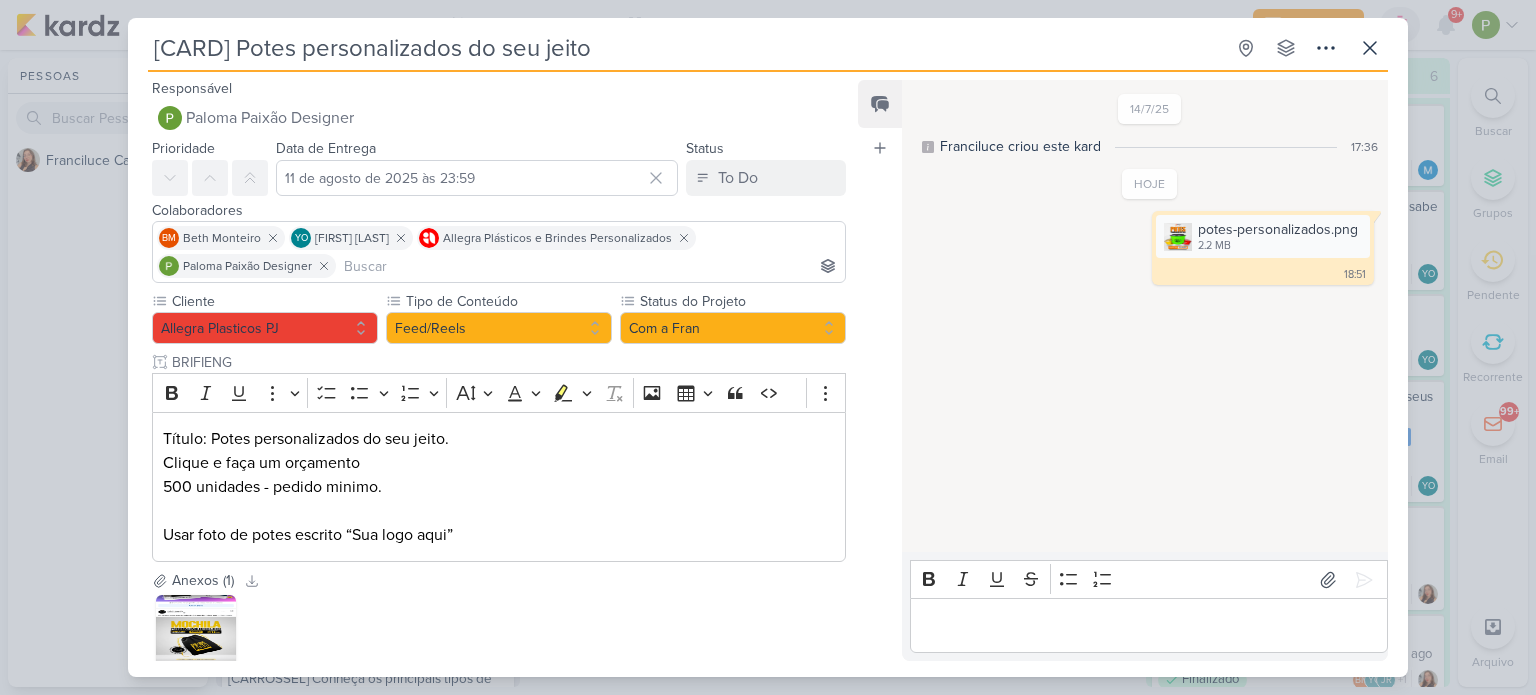 click on "[CARD] Potes personalizados do seu jeito
Criado por [FIRST]" at bounding box center (768, 347) 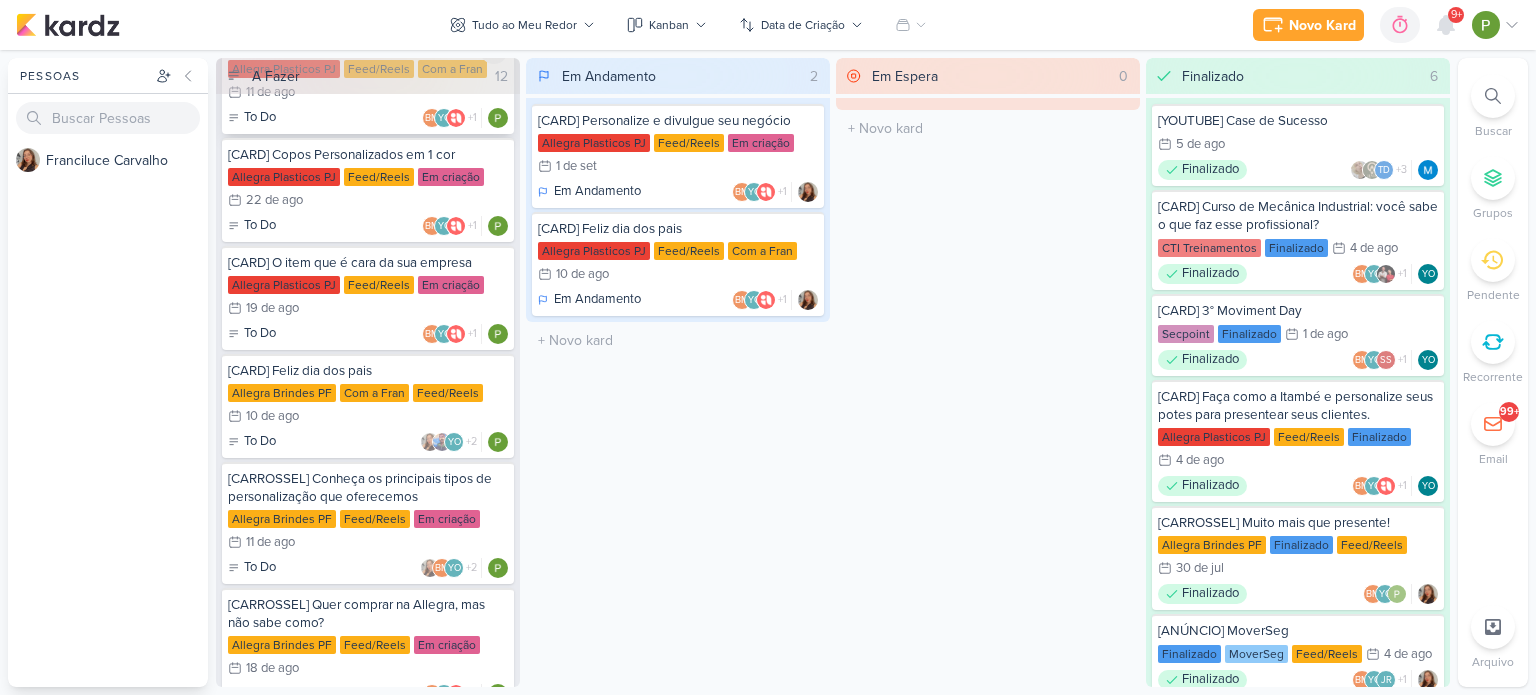 scroll, scrollTop: 300, scrollLeft: 0, axis: vertical 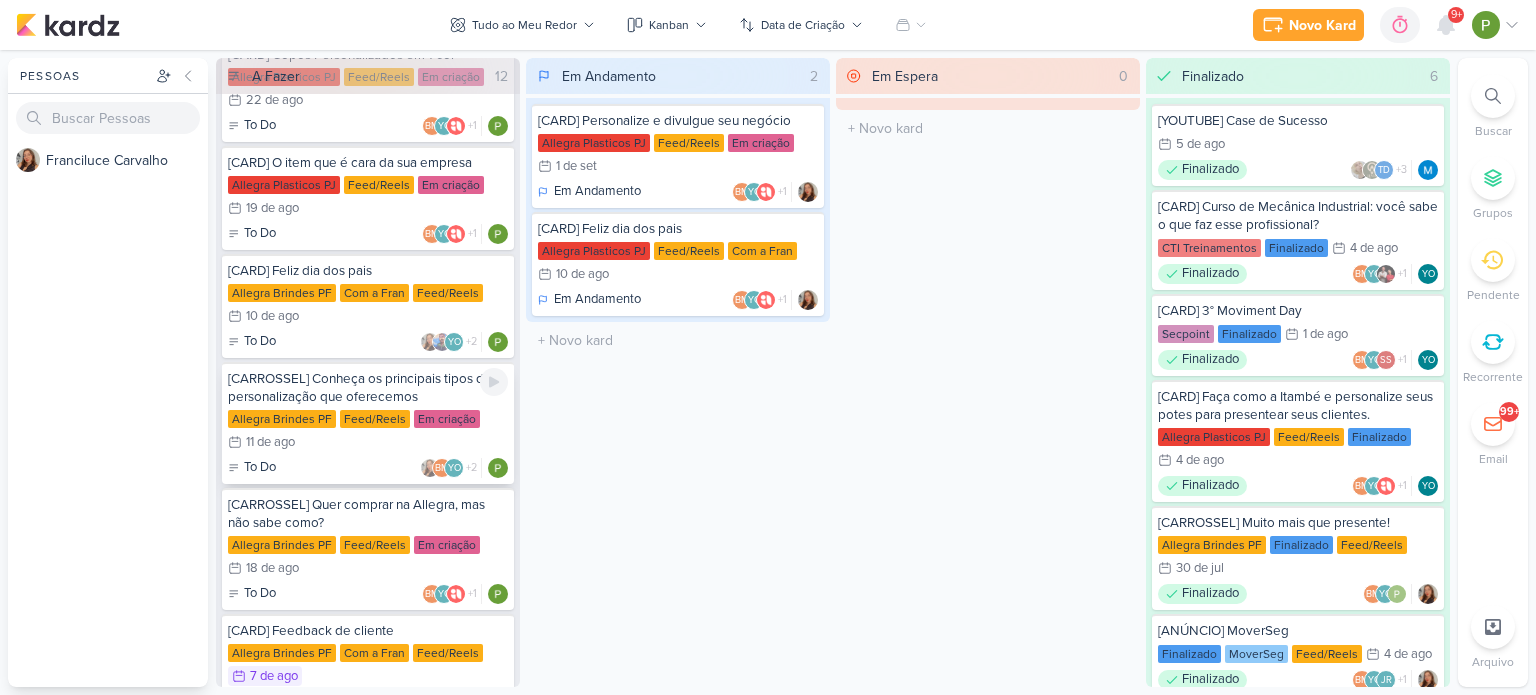 click on "[CARROSSEL] Conheça os principais tipos de personalização que oferecemos
Allegra Brindes PF
Feed/Reels
Em criação
11/8
11 de ago
To Do
+2" at bounding box center (368, 423) 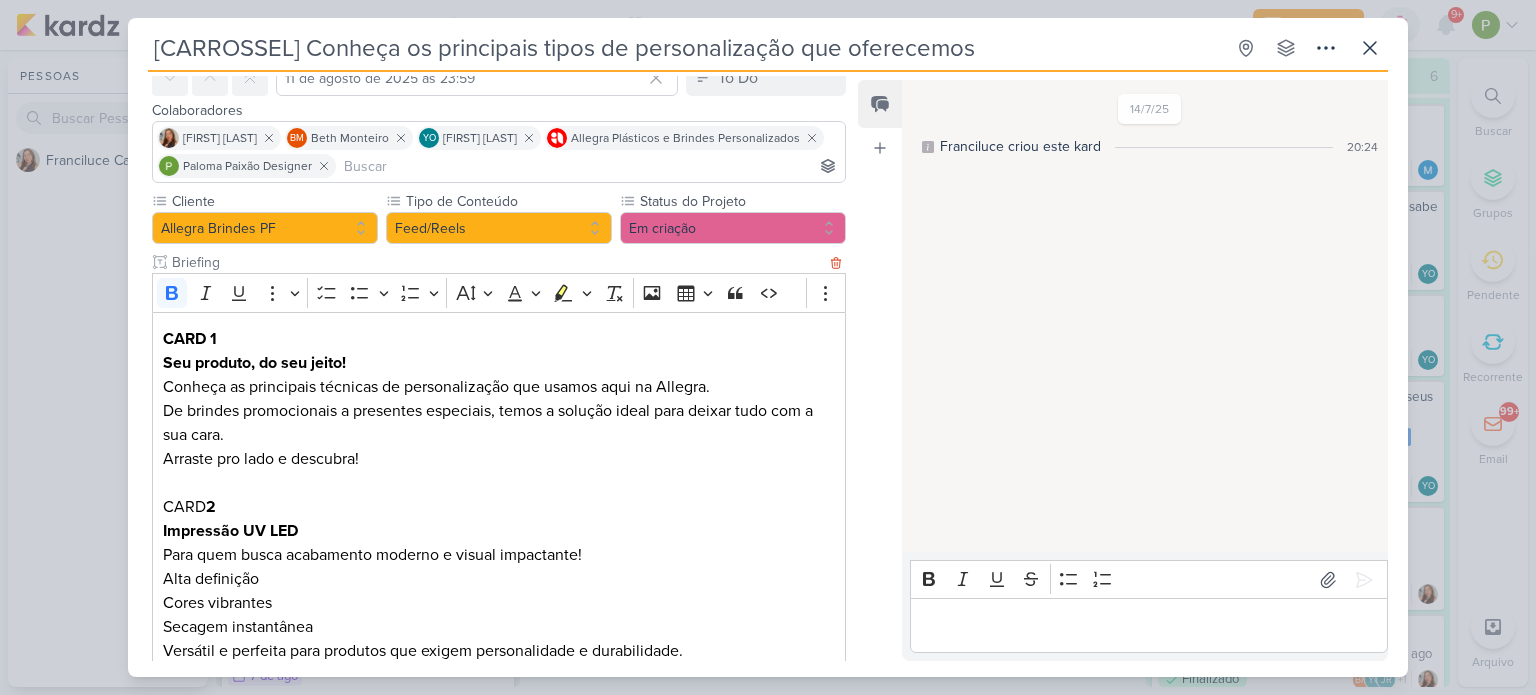 scroll, scrollTop: 0, scrollLeft: 0, axis: both 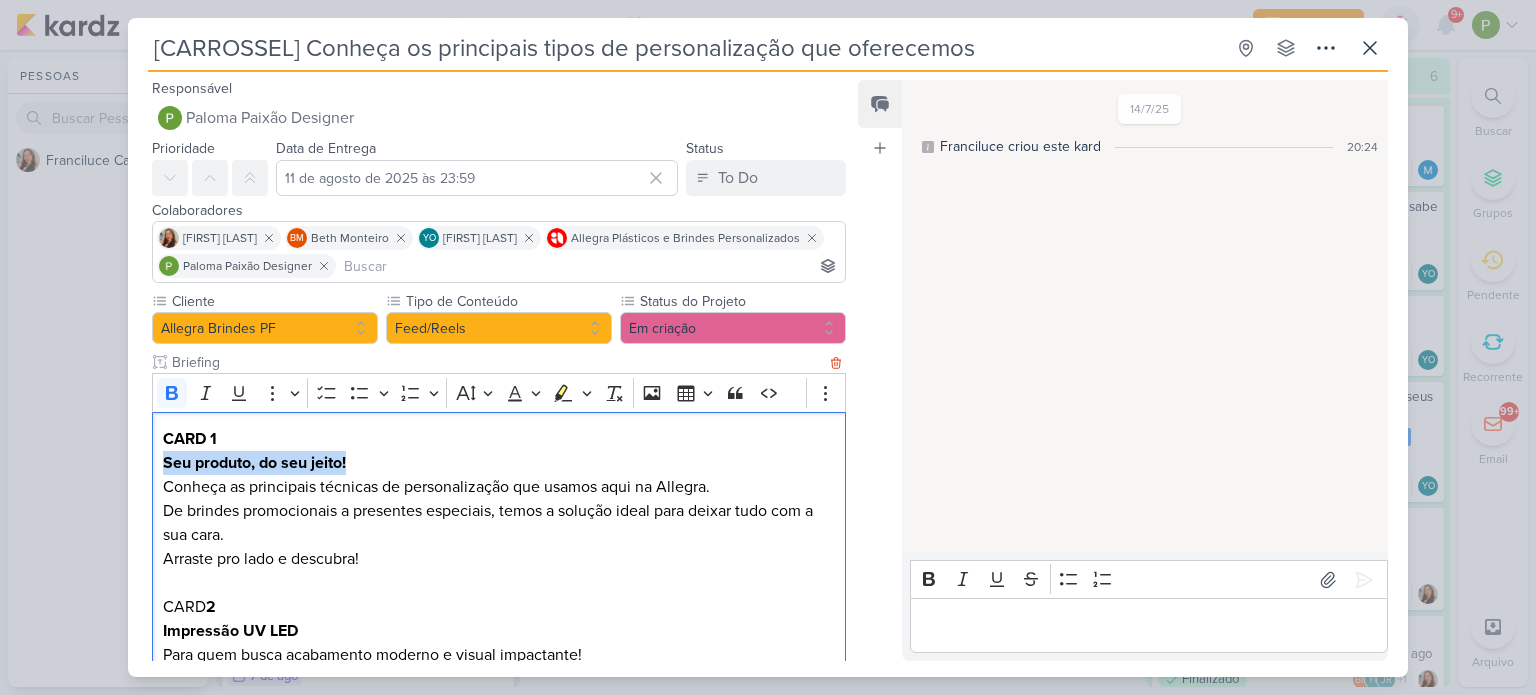 drag, startPoint x: 353, startPoint y: 458, endPoint x: 159, endPoint y: 455, distance: 194.0232 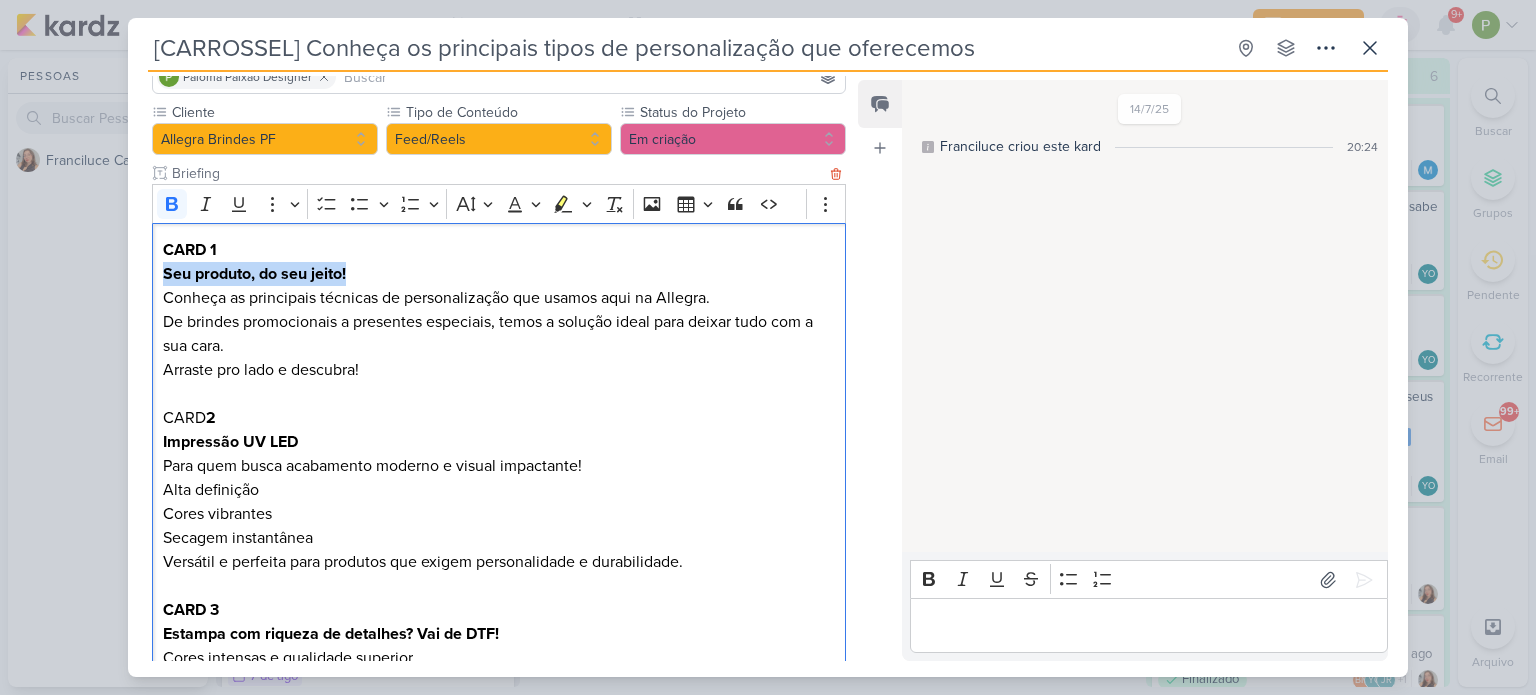 scroll, scrollTop: 200, scrollLeft: 0, axis: vertical 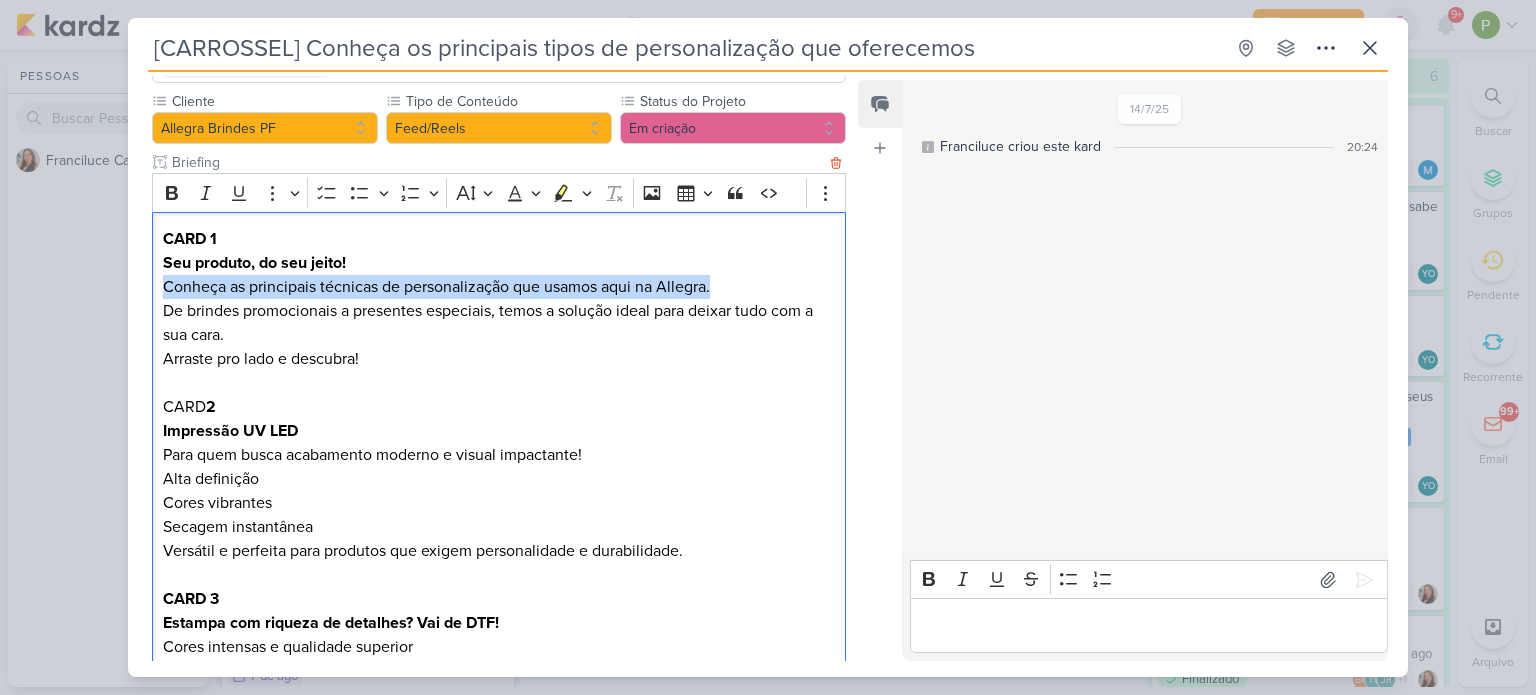 drag, startPoint x: 161, startPoint y: 286, endPoint x: 761, endPoint y: 295, distance: 600.0675 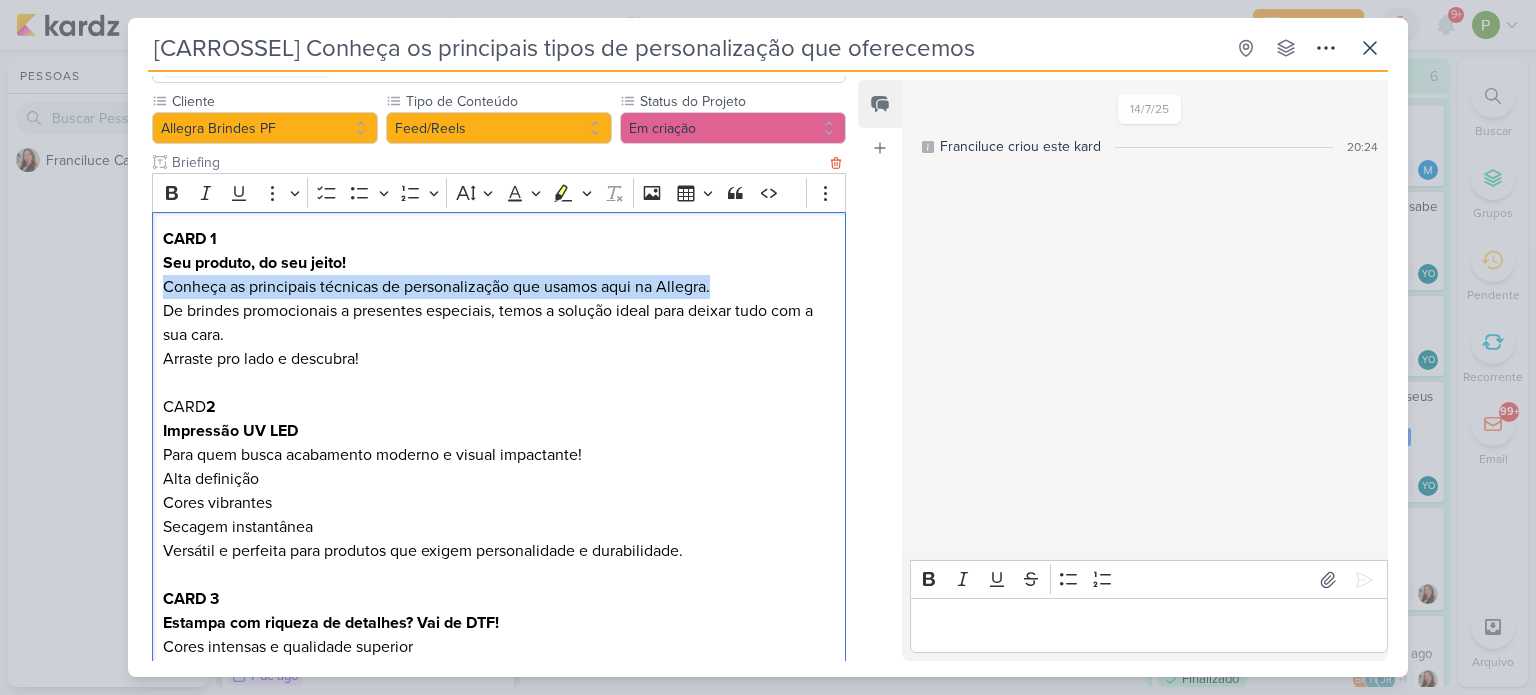 click on "CARD 1  Seu produto, do seu jeito! Conheça as principais técnicas de personalização que usamos aqui na Allegra. De brindes promocionais a presentes especiais, temos a solução ideal para deixar tudo com a sua cara. Arraste pro lado e descubra! CARD  2  Impressão UV LED Para quem busca acabamento moderno e visual impactante! Alta definição Cores vibrantes Secagem instantânea Versátil e perfeita para produtos que exigem personalidade e durabilidade. CARD 3 Estampa com riqueza de detalhes? Vai de DTF! Cores intensas e qualidade superior Acabamento flexível e resistente Ideal para produções personalizadas, sem necessidade de grandes quantidades. É a união perfeita entre liberdade criativa e eficiência! CARD 4 Gravação a Laser Sofisticação que marca. A gravação a laser oferece: Precisão milimétrica Acabamento elegante e permanente Um toque de exclusividade a cada peça Perfeita para quem quer impressionar com classe! CARD 5 Pronto pra transformar seu produto em algo único?" at bounding box center [499, 659] 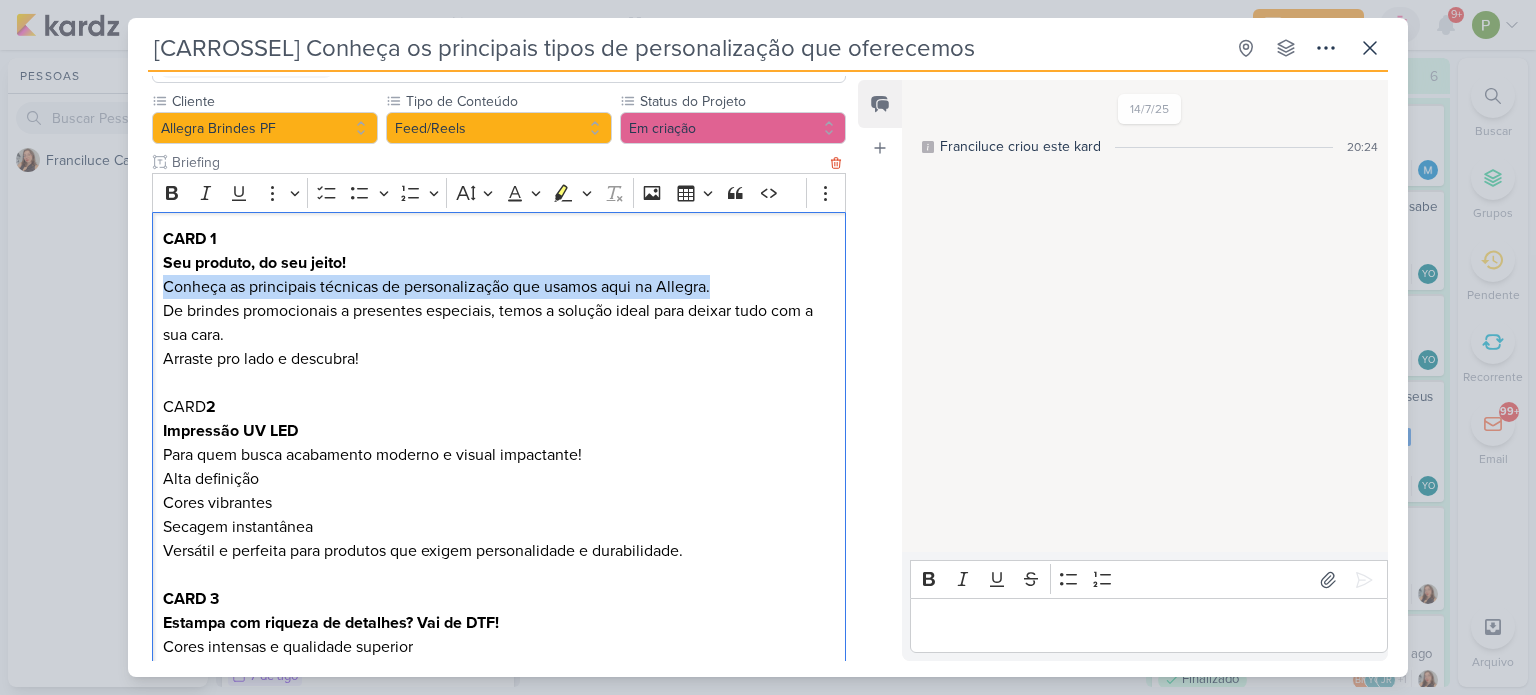 copy on "Conheça as principais técnicas de personalização que usamos aqui na Allegra." 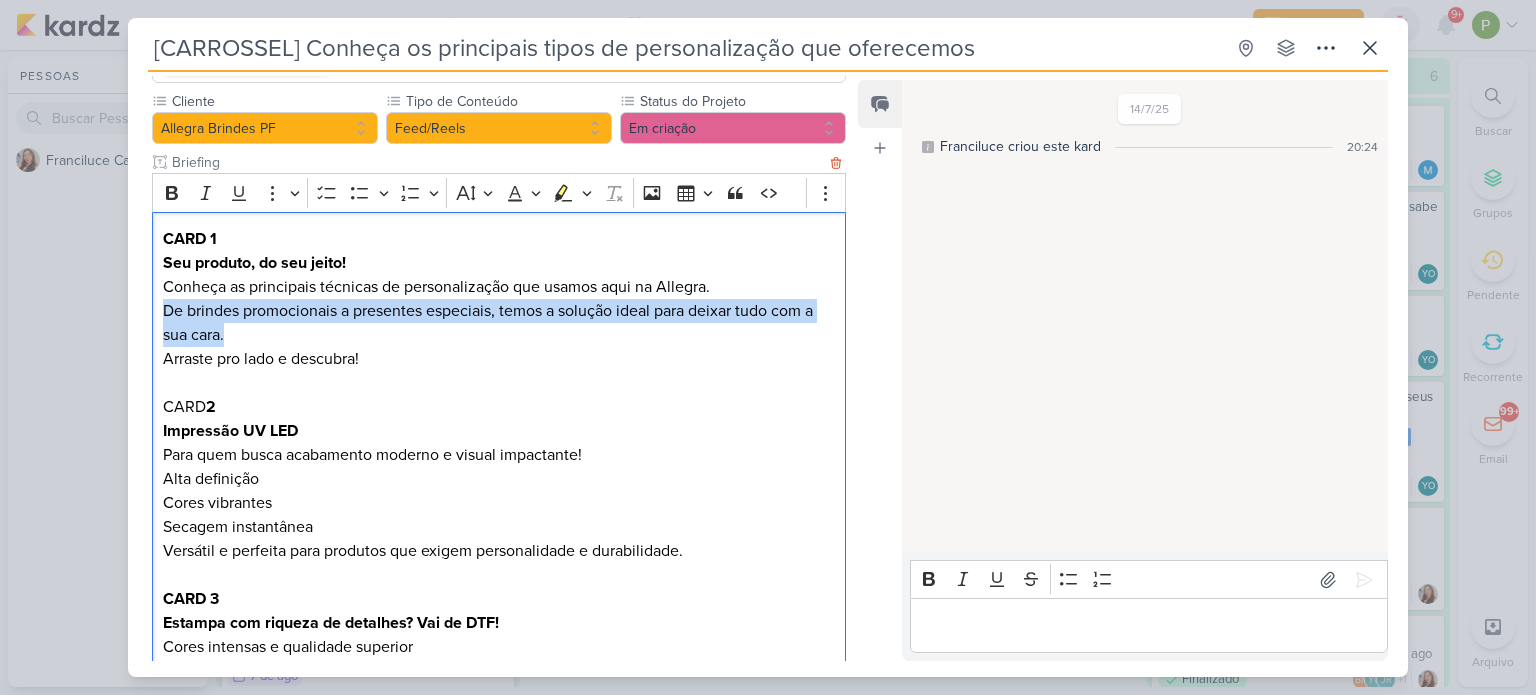 drag, startPoint x: 227, startPoint y: 335, endPoint x: 156, endPoint y: 300, distance: 79.15807 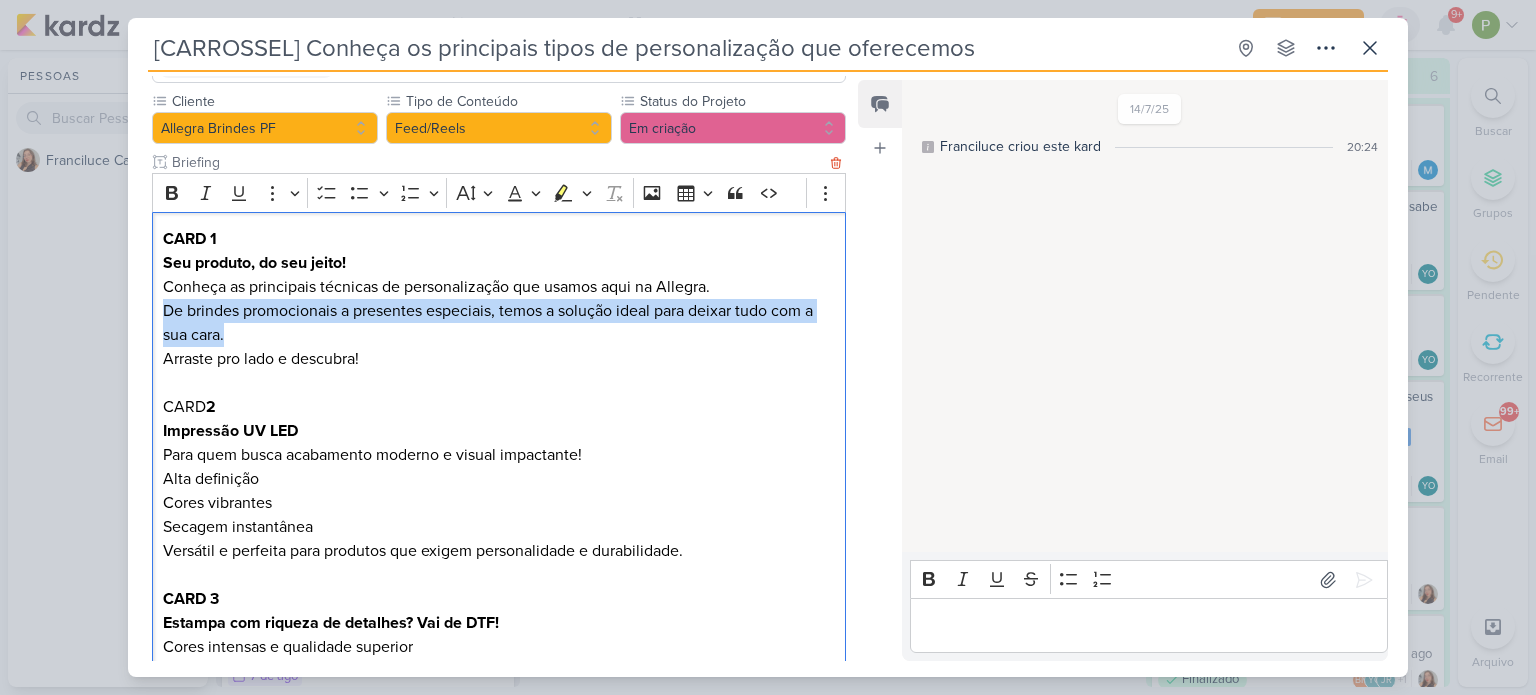 click on "CARD 1  Seu produto, do seu jeito! Conheça as principais técnicas de personalização que usamos aqui na Allegra. De brindes promocionais a presentes especiais, temos a solução ideal para deixar tudo com a sua cara. Arraste pro lado e descubra! CARD  2  Impressão UV LED Para quem busca acabamento moderno e visual impactante! Alta definição Cores vibrantes Secagem instantânea Versátil e perfeita para produtos que exigem personalidade e durabilidade. CARD 3 Estampa com riqueza de detalhes? Vai de DTF! Cores intensas e qualidade superior Acabamento flexível e resistente Ideal para produções personalizadas, sem necessidade de grandes quantidades. É a união perfeita entre liberdade criativa e eficiência! CARD 4 Gravação a Laser Sofisticação que marca. A gravação a laser oferece: Precisão milimétrica Acabamento elegante e permanente Um toque de exclusividade a cada peça Perfeita para quem quer impressionar com classe! CARD 5 Pronto pra transformar seu produto em algo único?" at bounding box center (499, 659) 